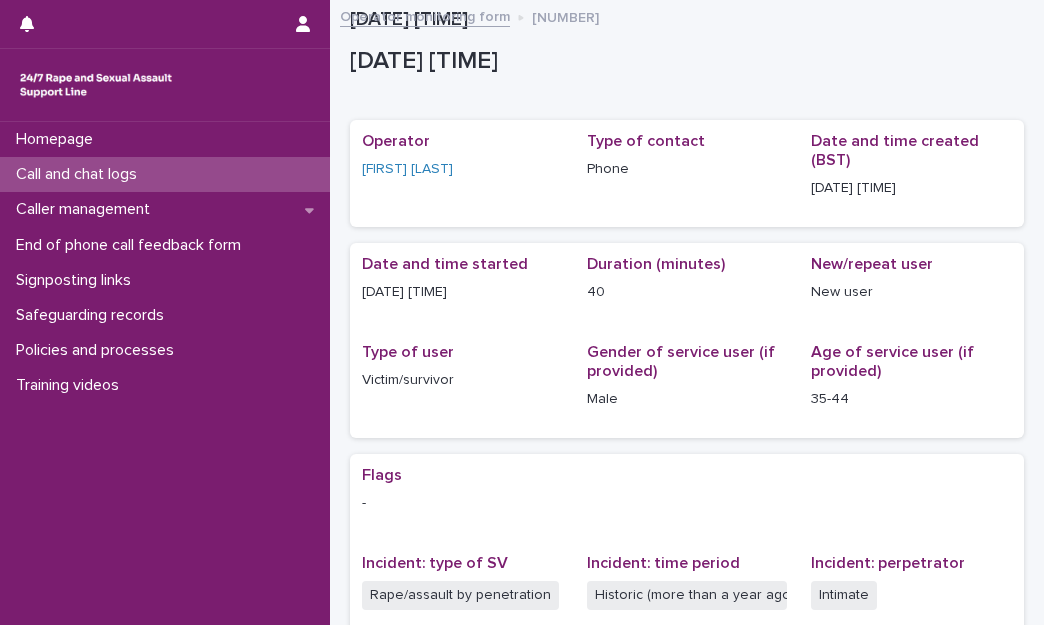 scroll, scrollTop: 0, scrollLeft: 0, axis: both 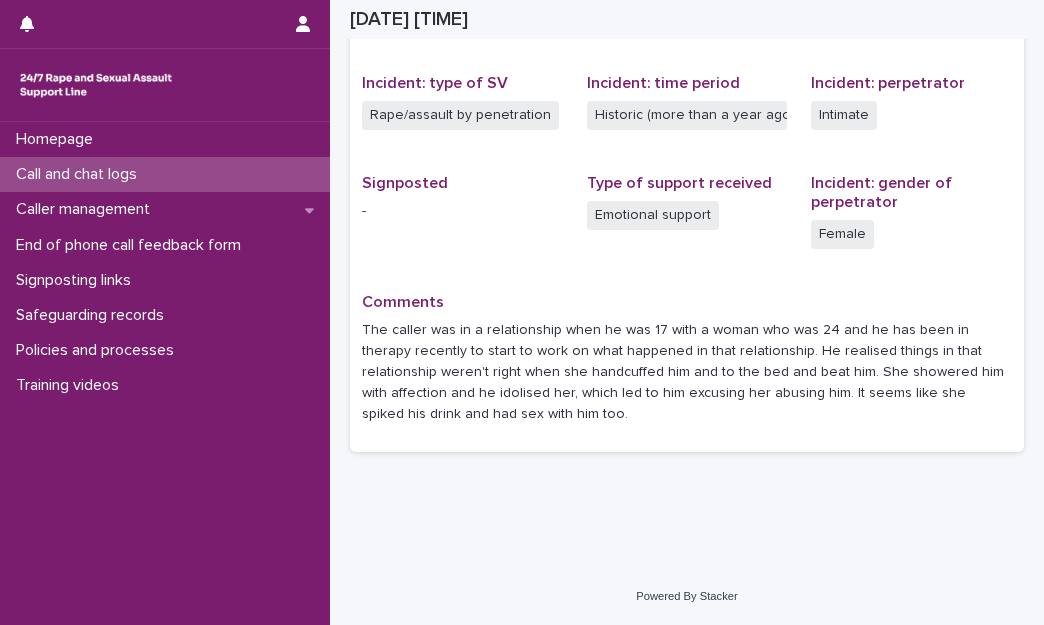 click on "Call and chat logs" at bounding box center (80, 174) 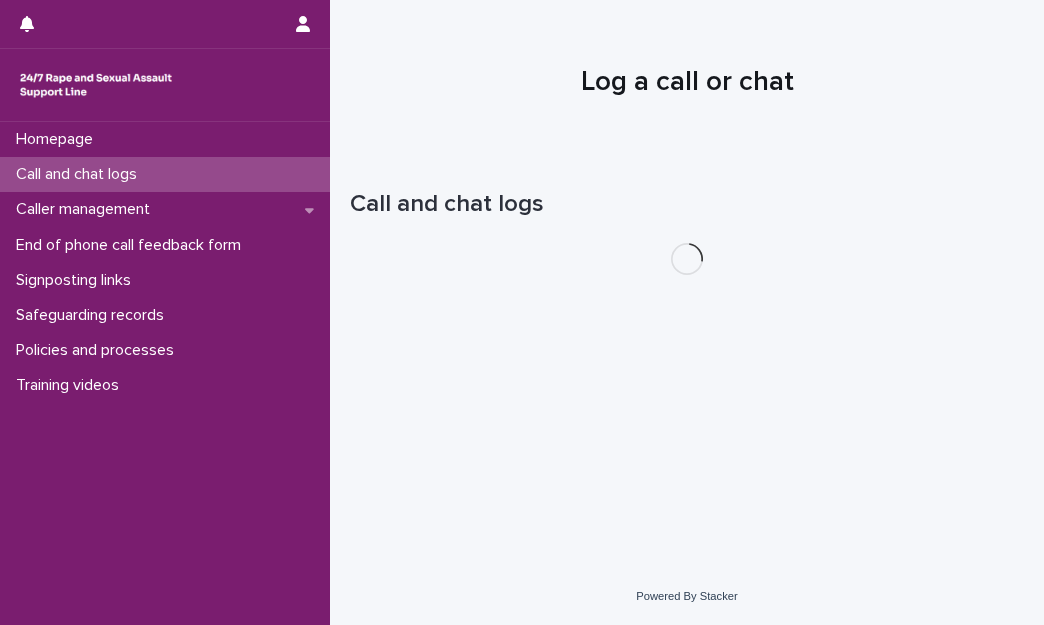 scroll, scrollTop: 0, scrollLeft: 0, axis: both 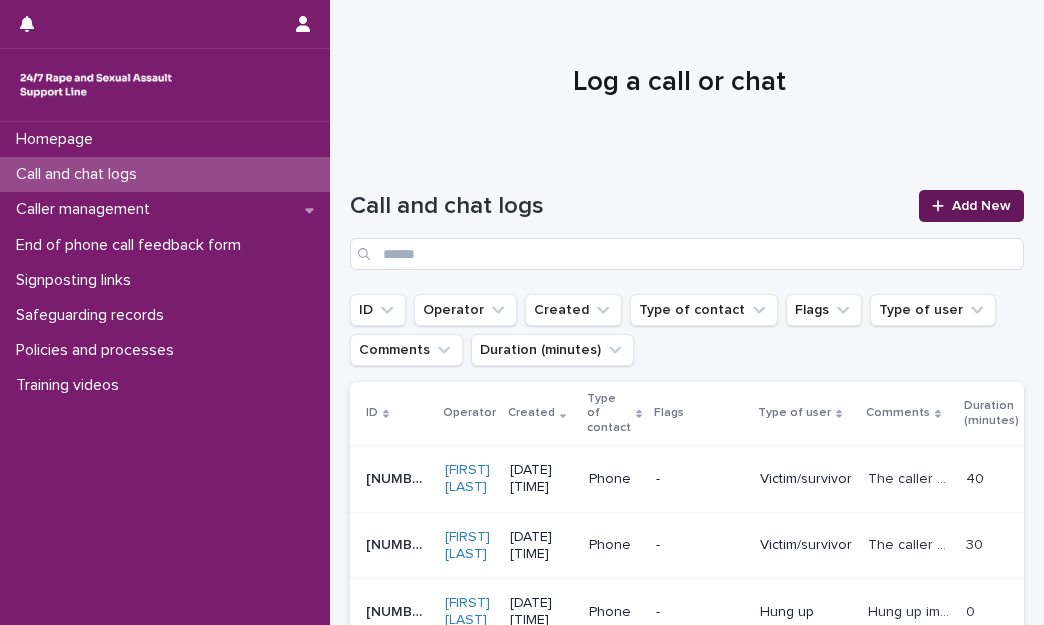 click 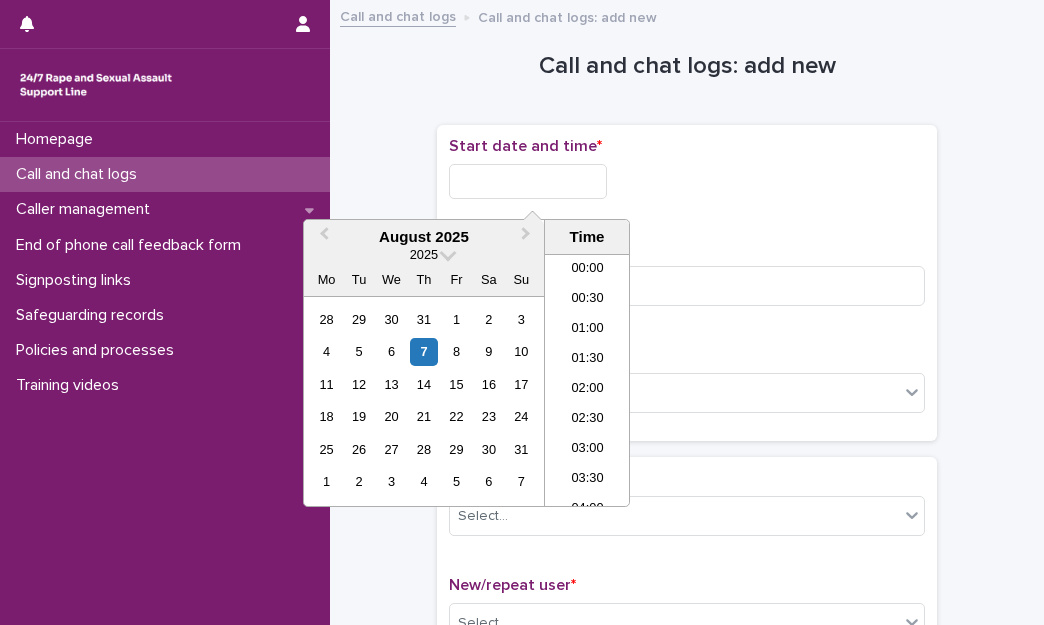 click at bounding box center (528, 181) 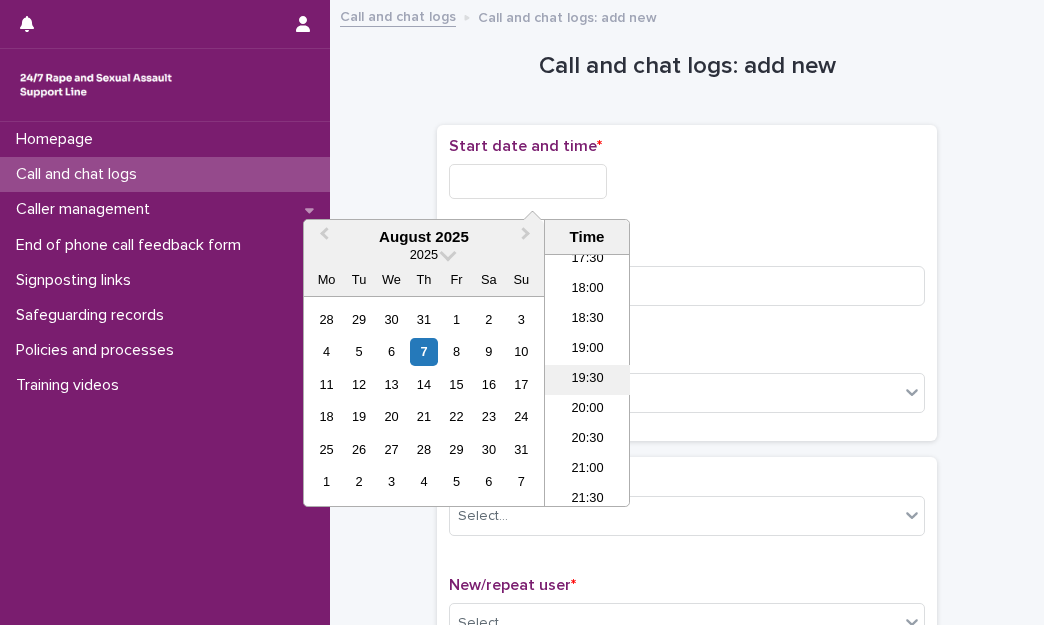 click on "19:30" at bounding box center [587, 380] 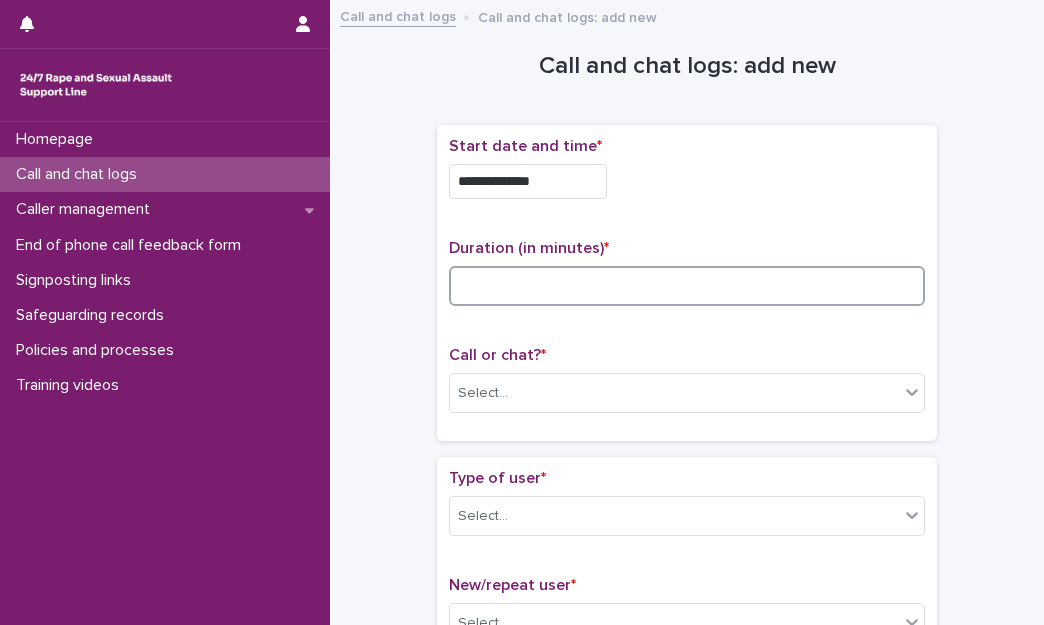 click at bounding box center (687, 286) 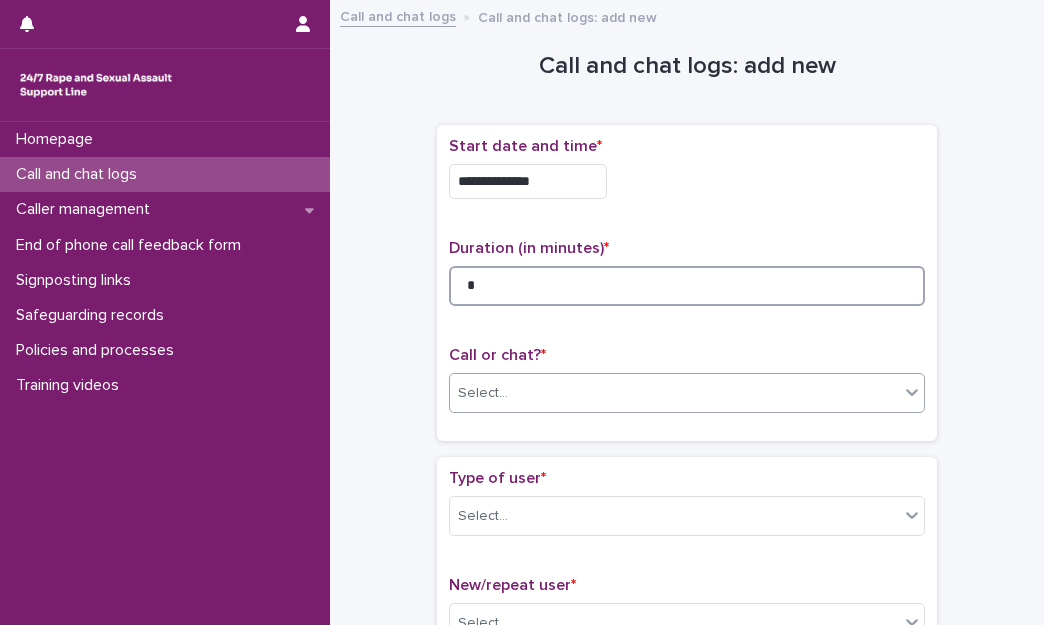 type on "*" 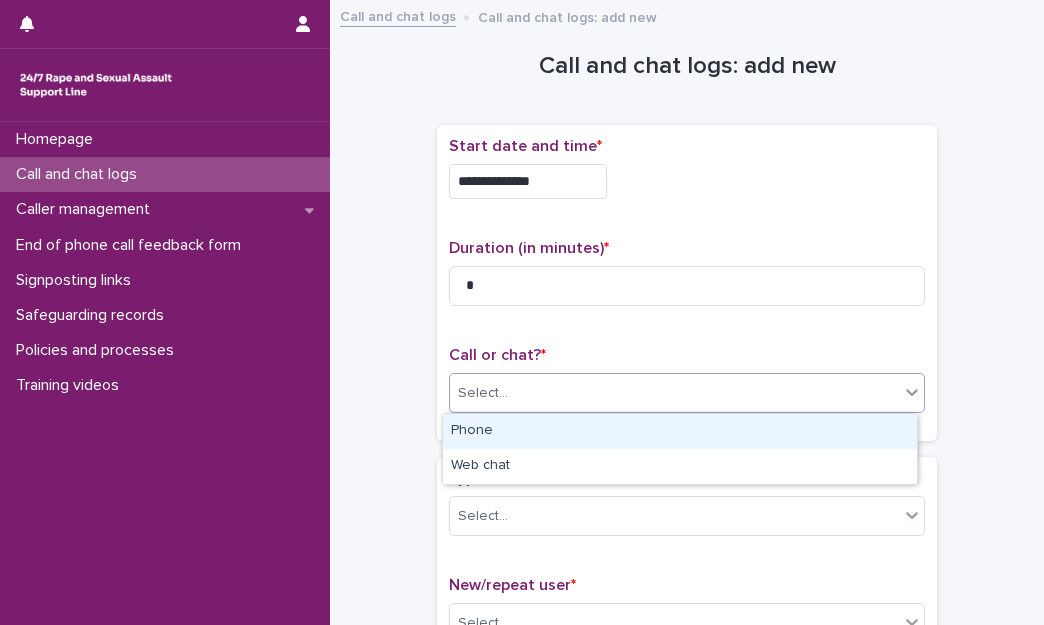 click on "Select..." at bounding box center [674, 393] 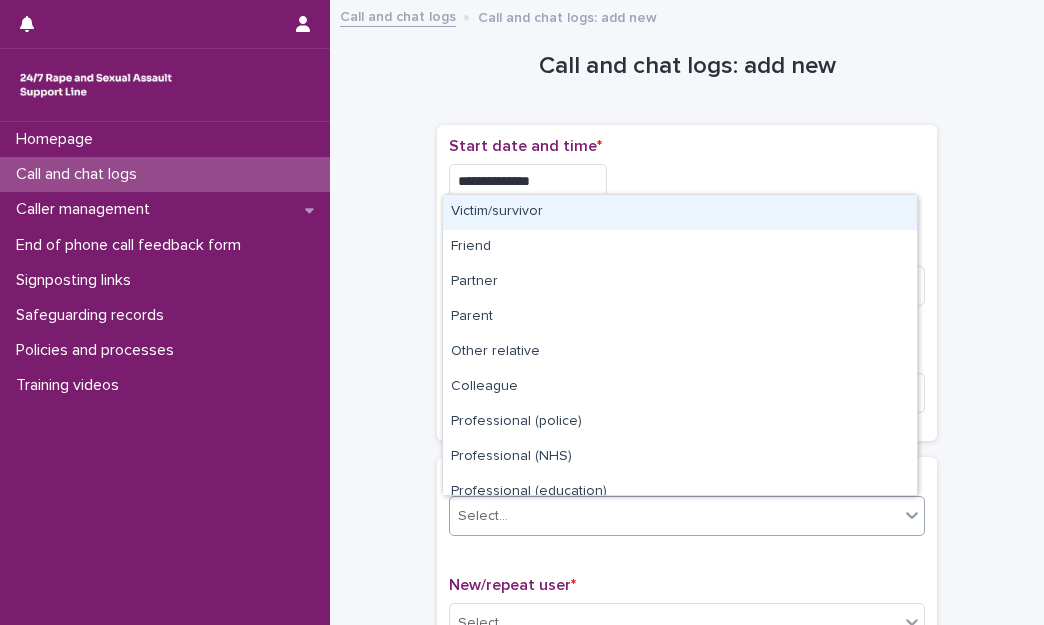 click on "Select..." at bounding box center [674, 516] 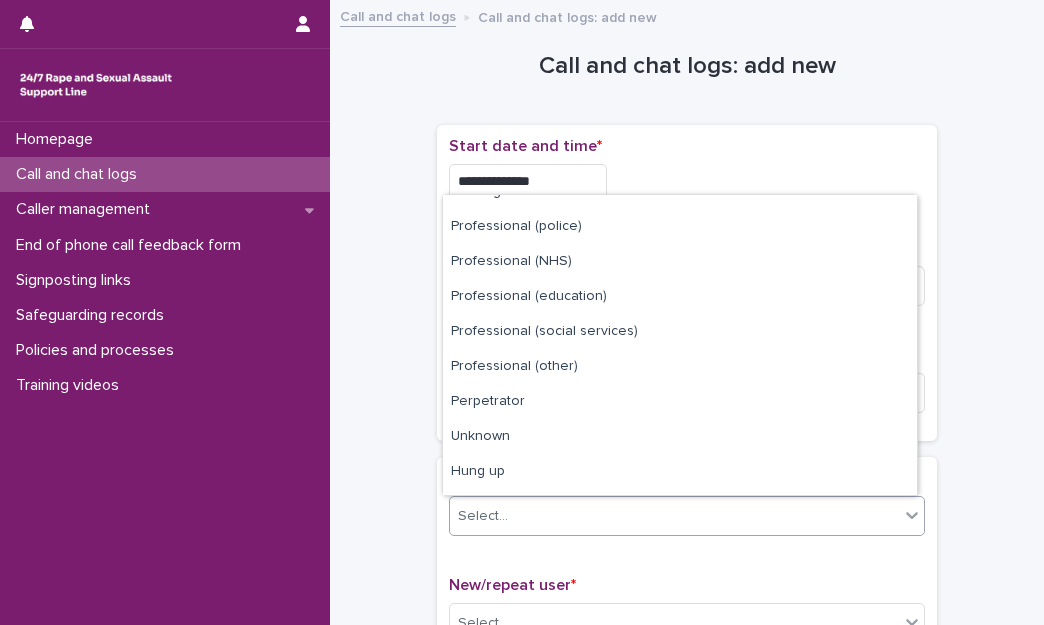 scroll, scrollTop: 225, scrollLeft: 0, axis: vertical 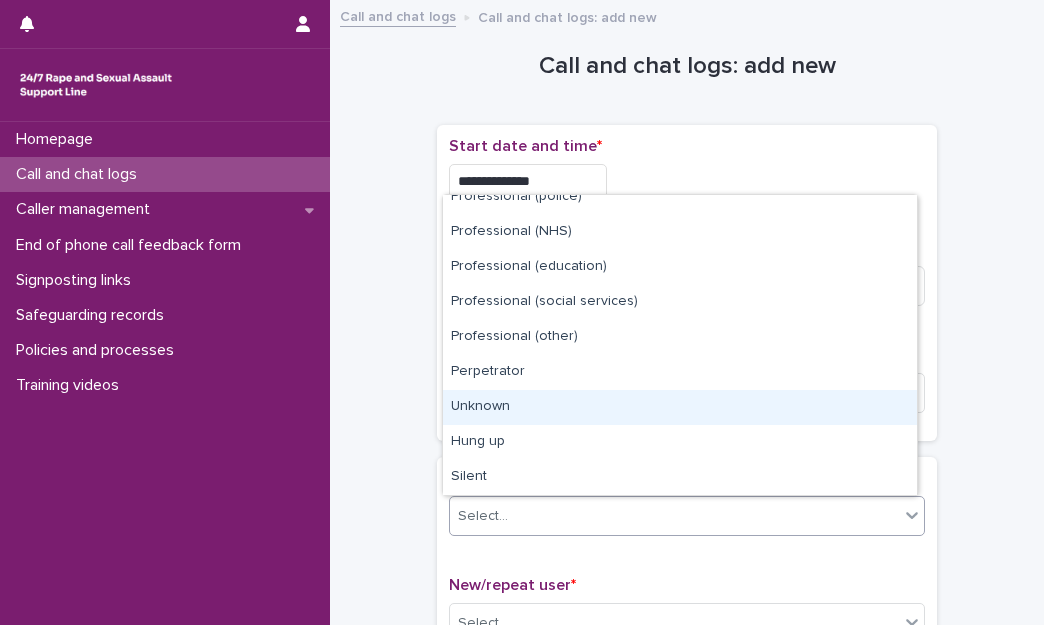 click on "Unknown" at bounding box center (680, 407) 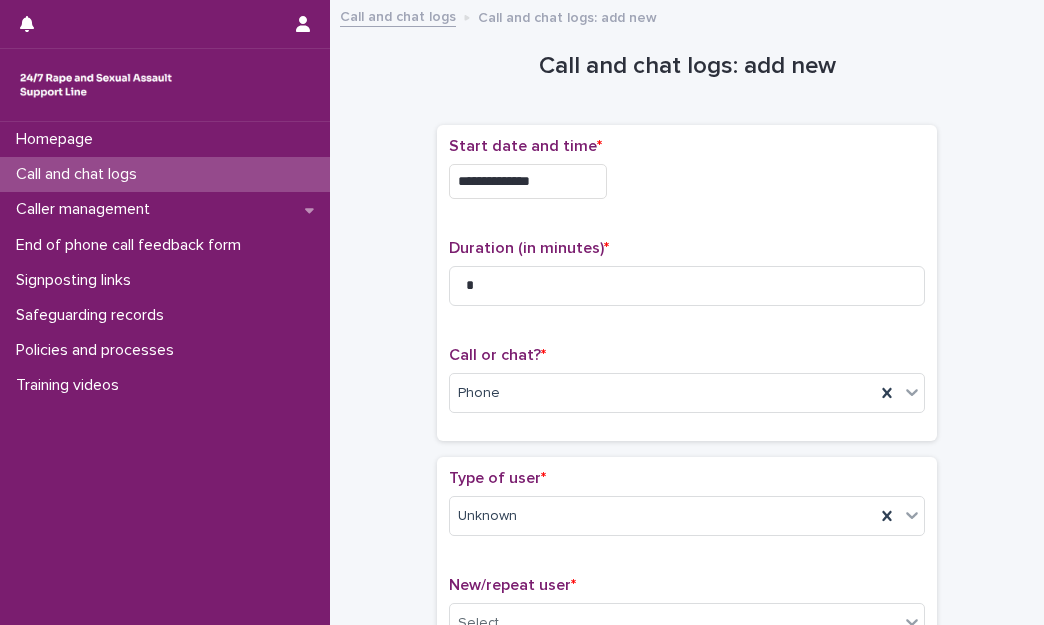 click on "**********" at bounding box center (687, 1034) 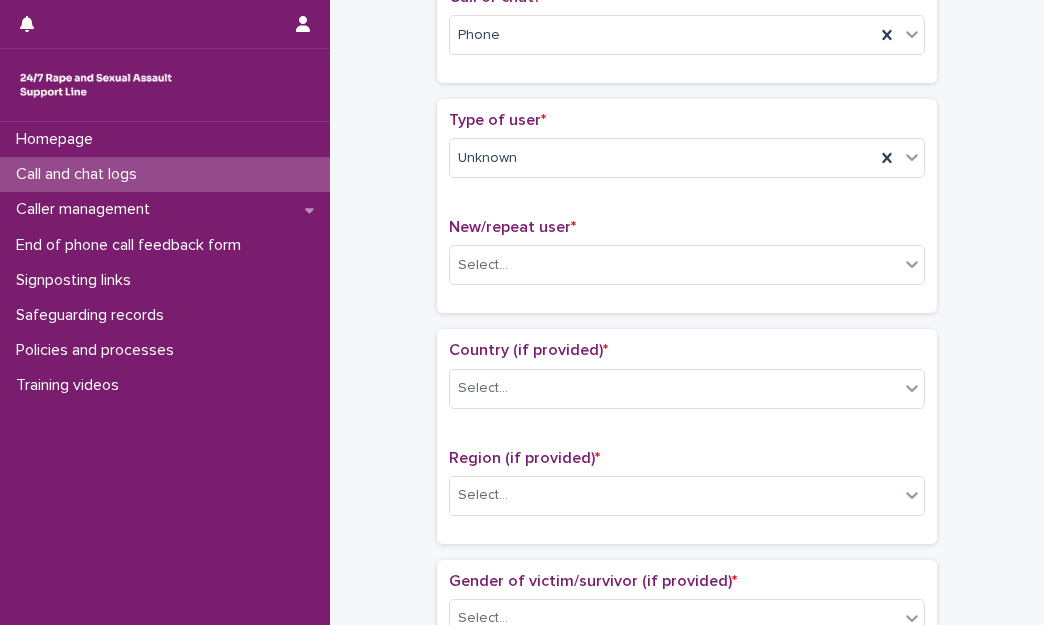 scroll, scrollTop: 360, scrollLeft: 0, axis: vertical 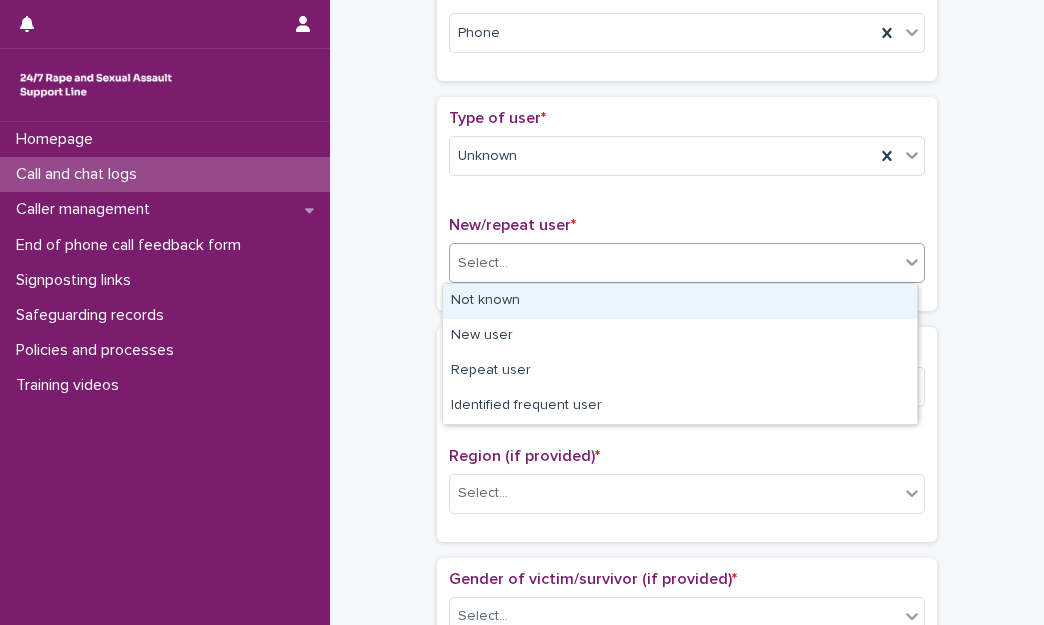 click on "Select..." at bounding box center (483, 263) 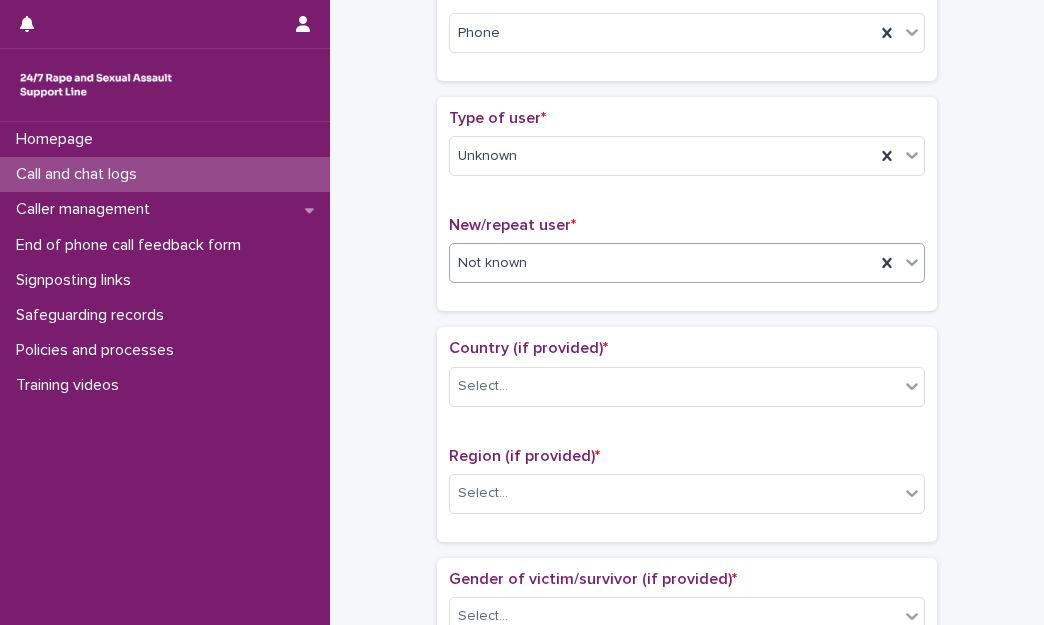 click on "Country (if provided) * Select..." at bounding box center (687, 380) 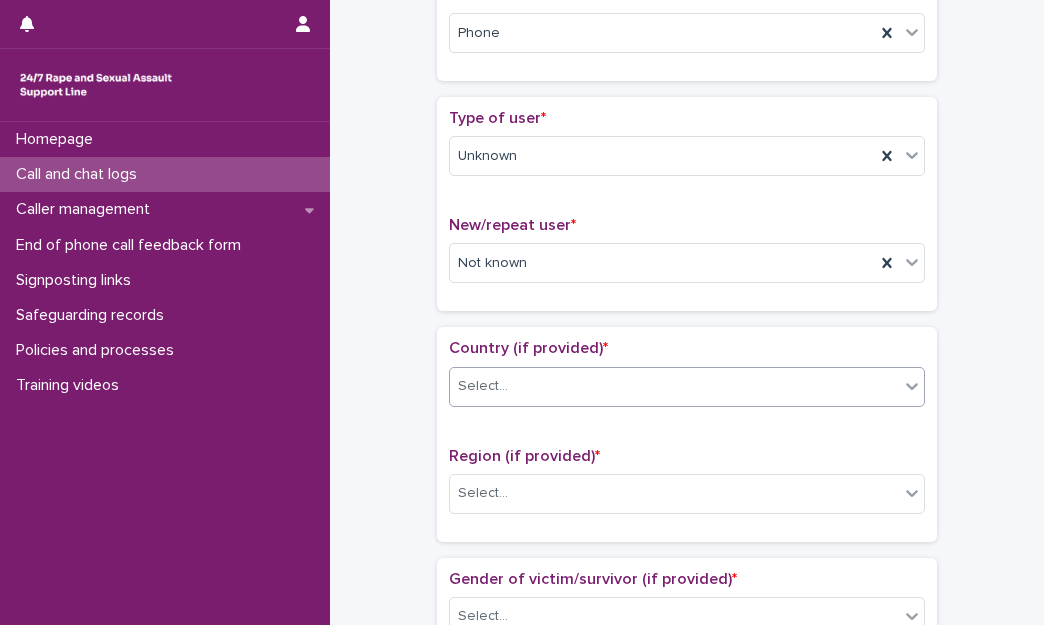 click on "Select..." at bounding box center [674, 386] 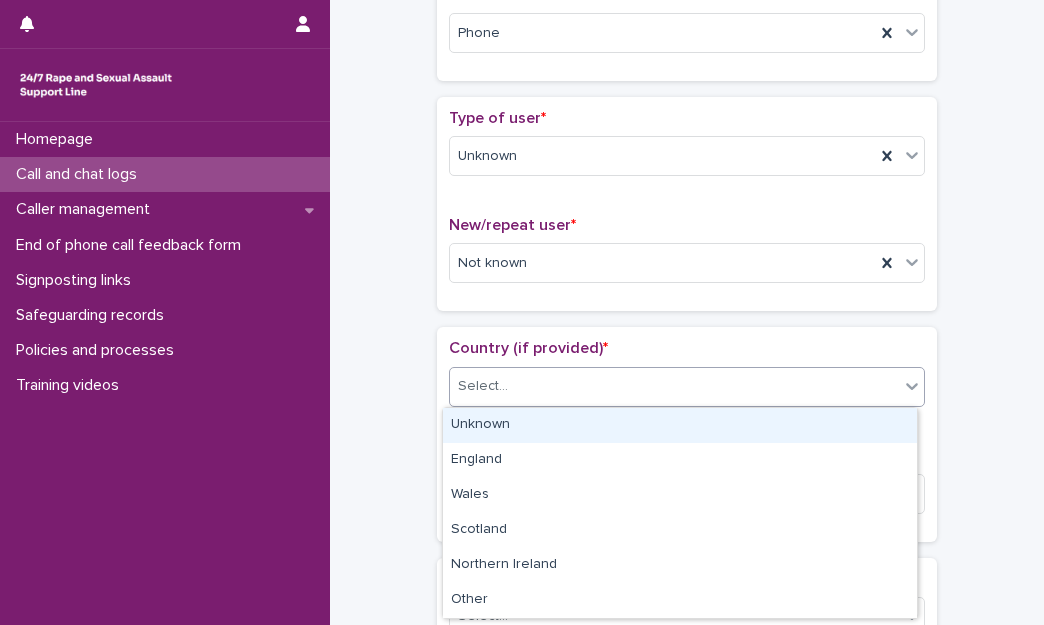 click on "Unknown" at bounding box center [680, 425] 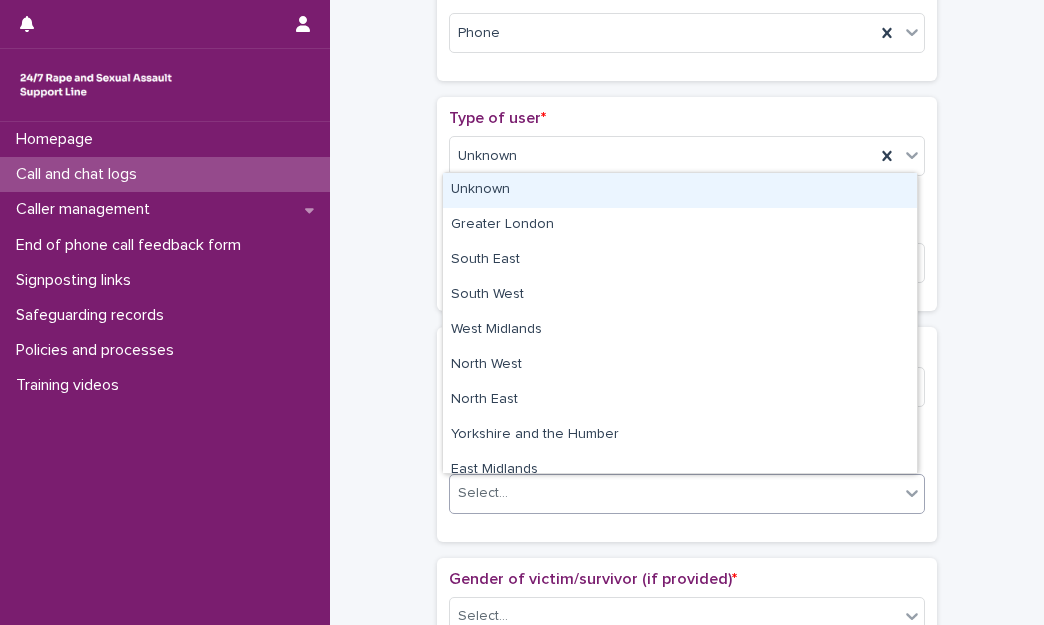 click on "Select..." at bounding box center [674, 493] 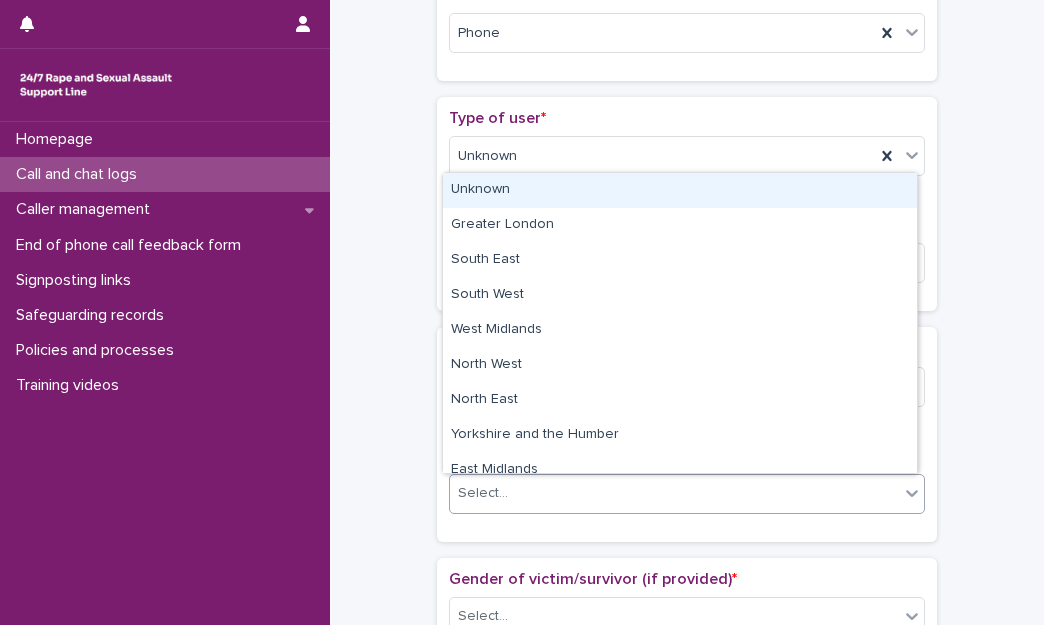 click on "Unknown" at bounding box center [680, 190] 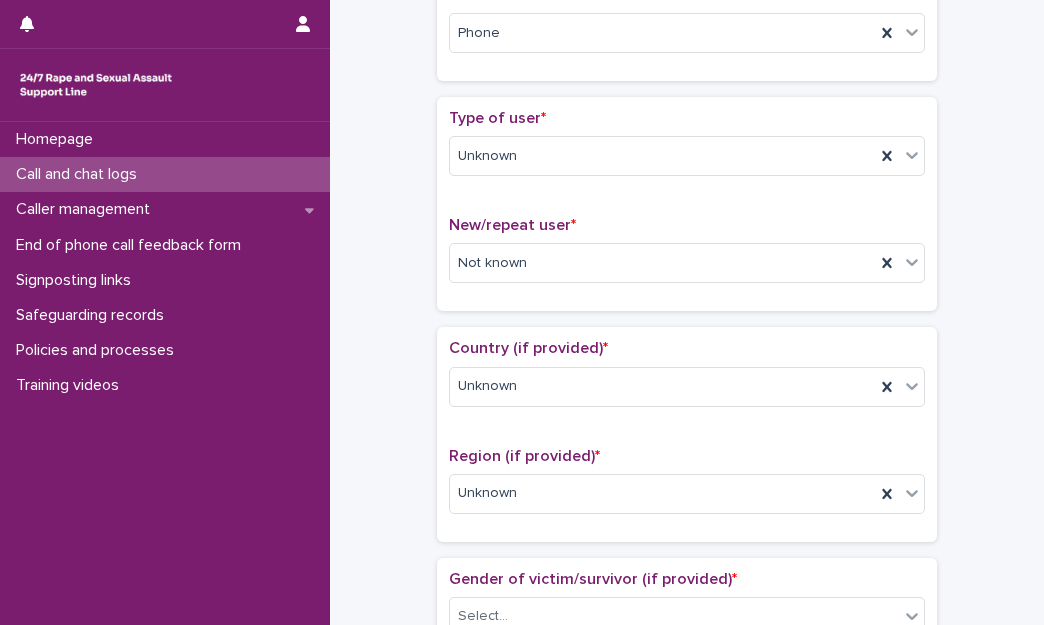 click on "**********" at bounding box center [687, 674] 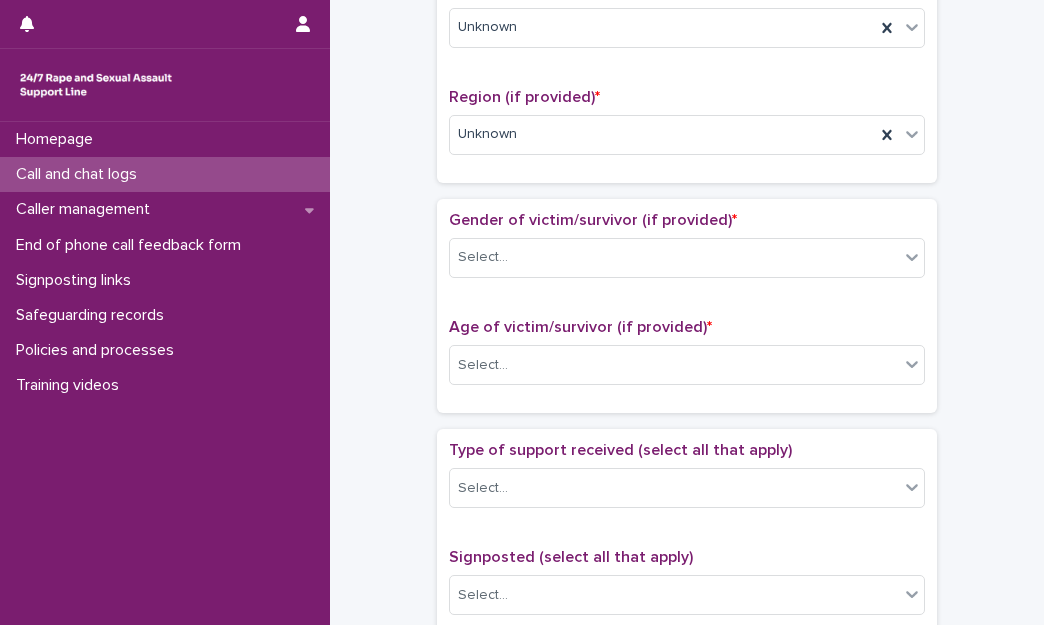 scroll, scrollTop: 720, scrollLeft: 0, axis: vertical 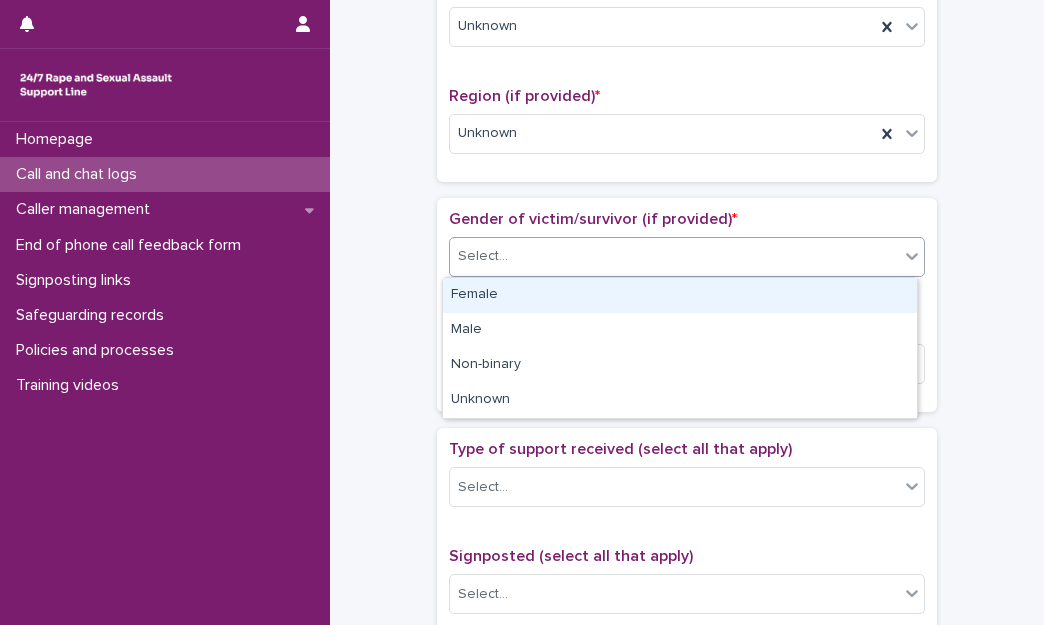 click on "Select..." at bounding box center [674, 256] 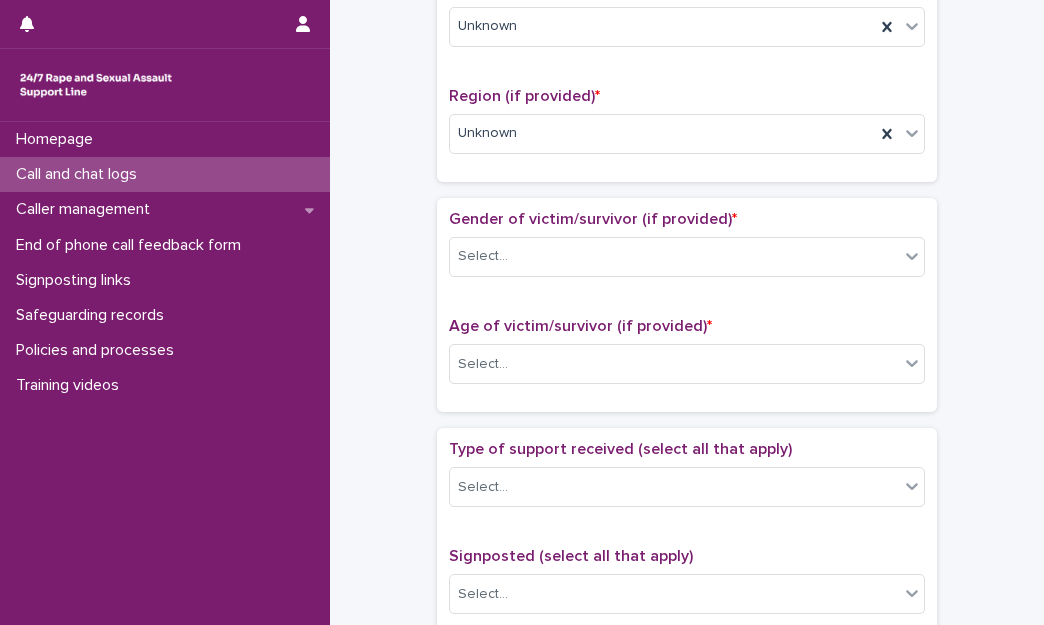 click on "**********" at bounding box center (687, 314) 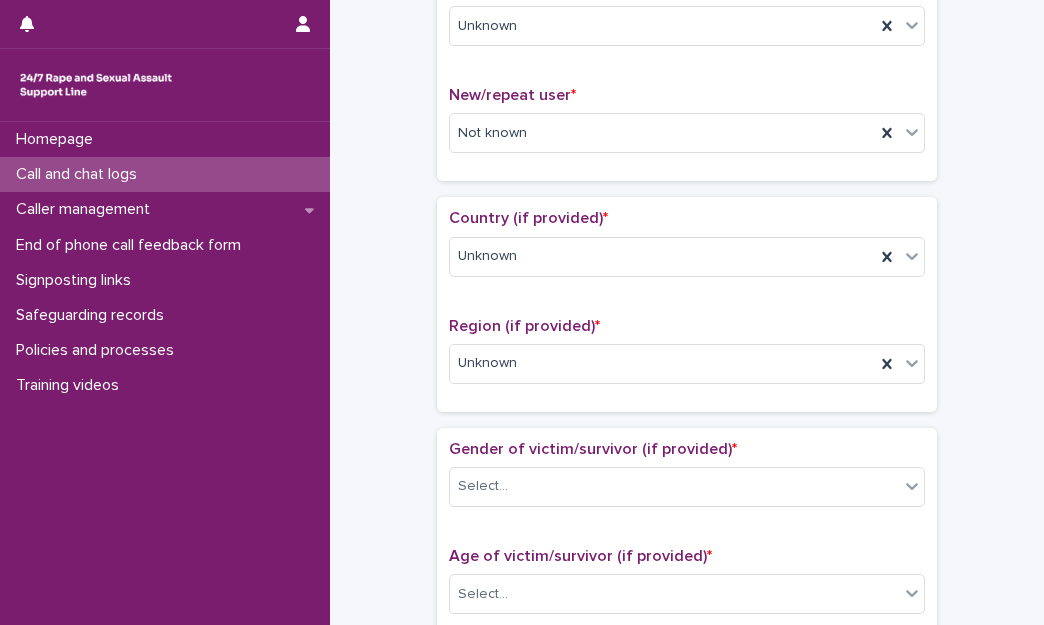 scroll, scrollTop: 280, scrollLeft: 0, axis: vertical 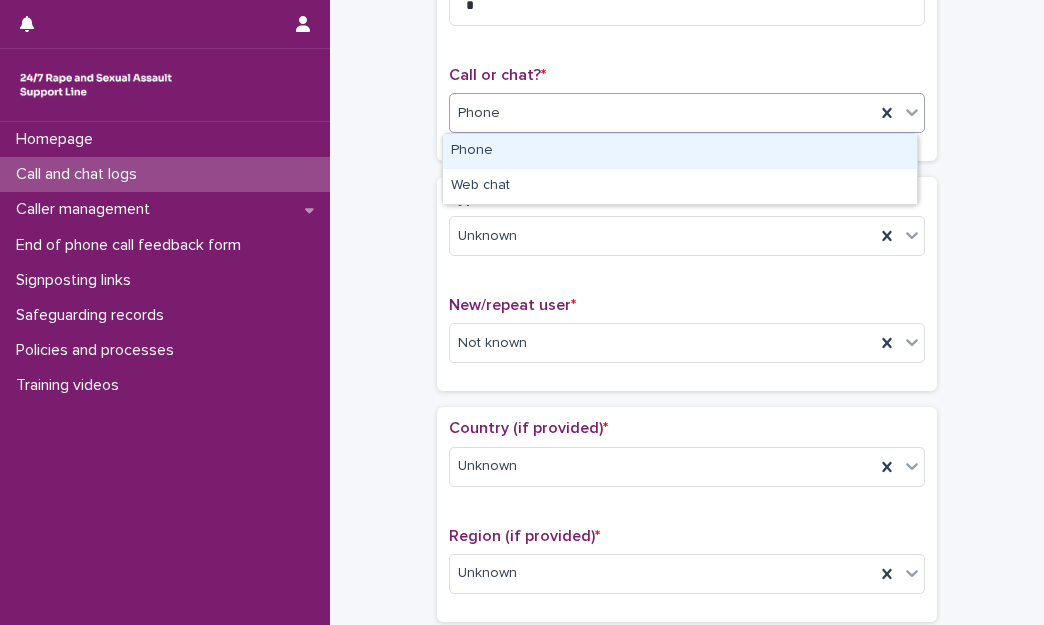 click on "Phone" at bounding box center (662, 113) 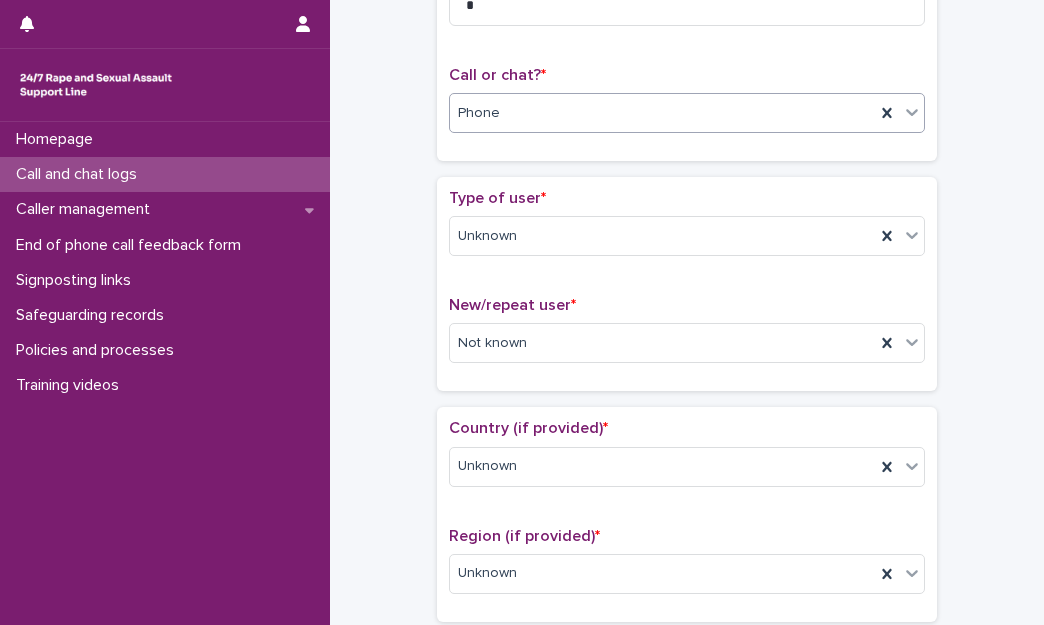 click on "Phone" at bounding box center [662, 113] 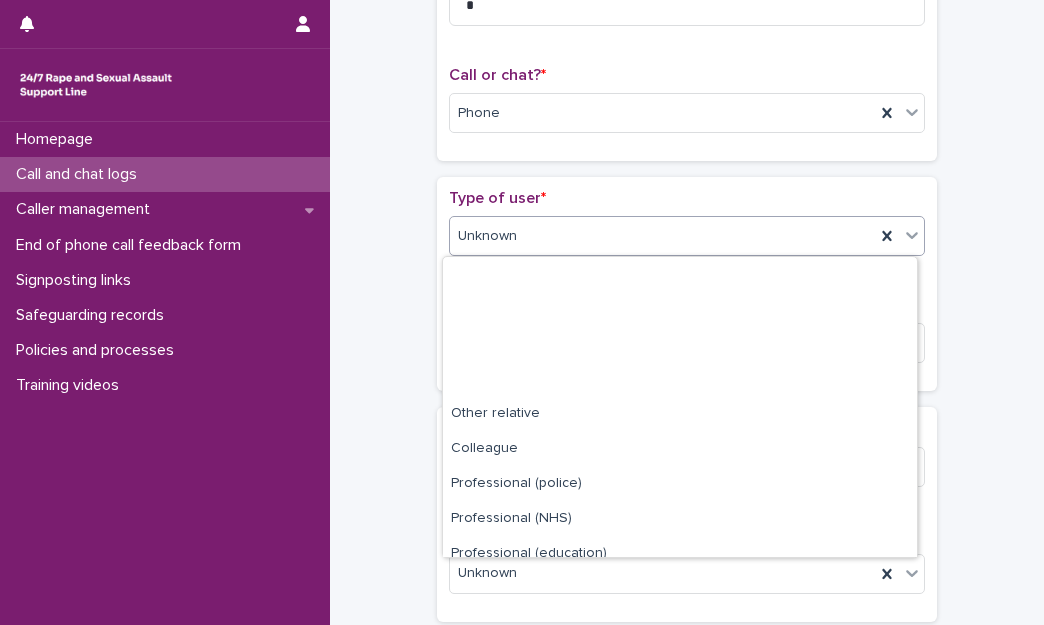 scroll, scrollTop: 225, scrollLeft: 0, axis: vertical 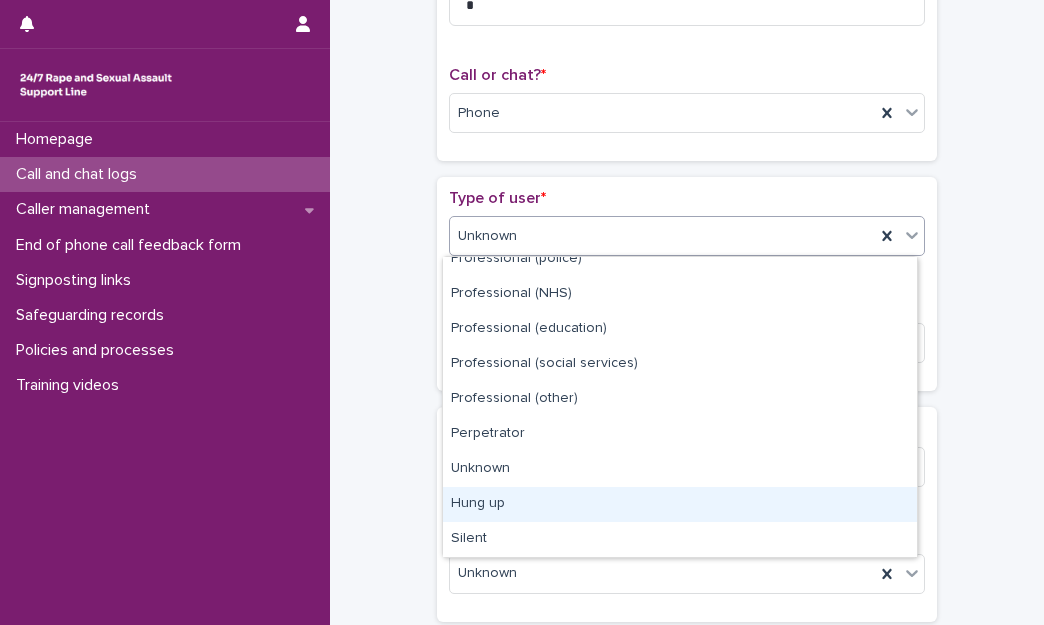 click on "Hung up" at bounding box center [680, 504] 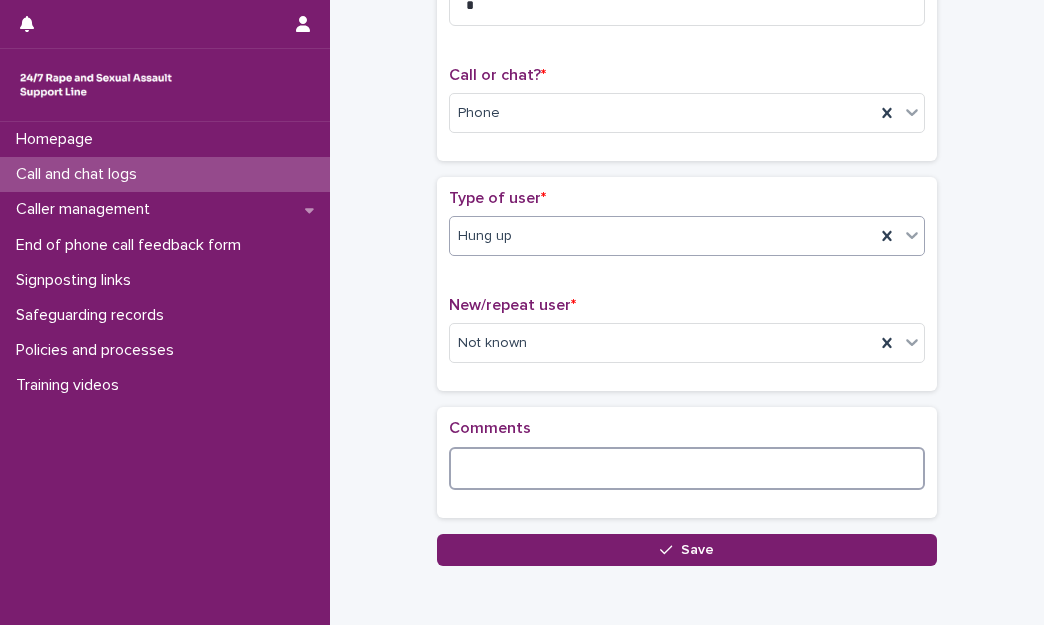 click at bounding box center (687, 468) 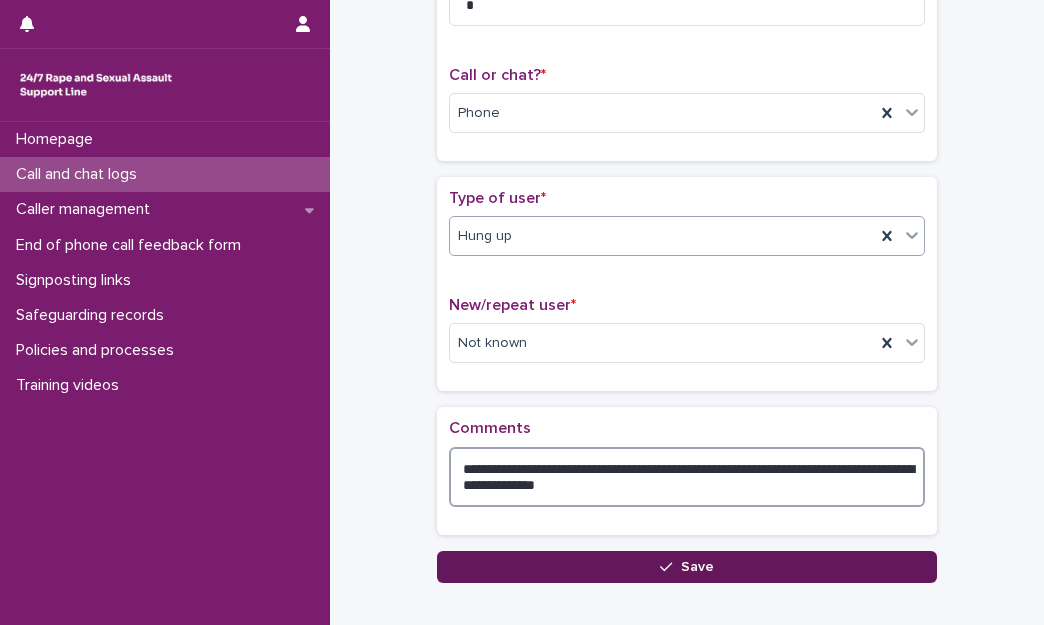 type on "**********" 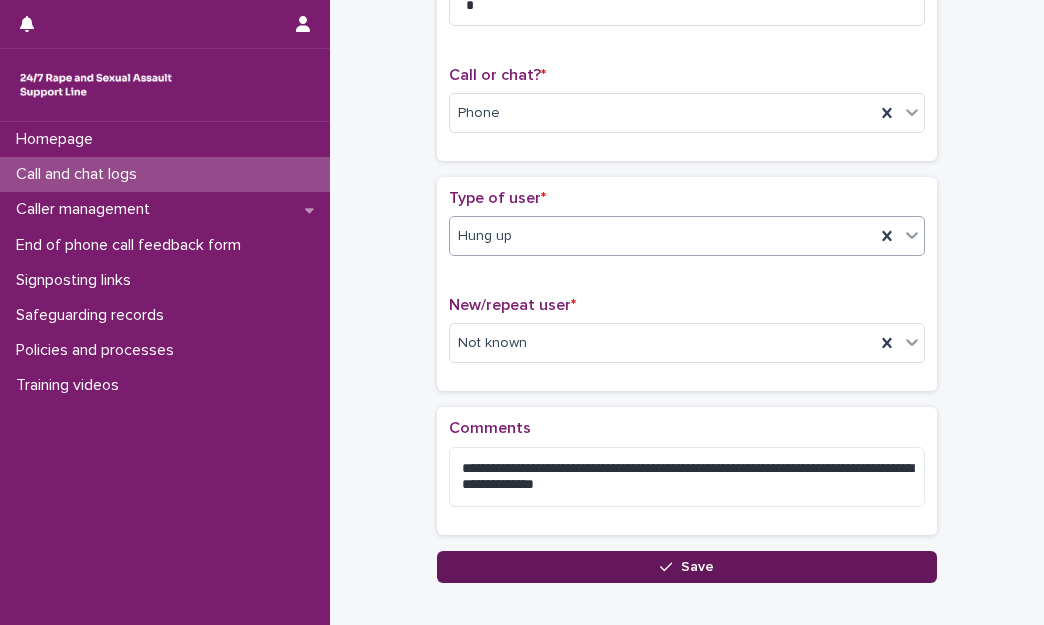 click on "Save" at bounding box center (697, 567) 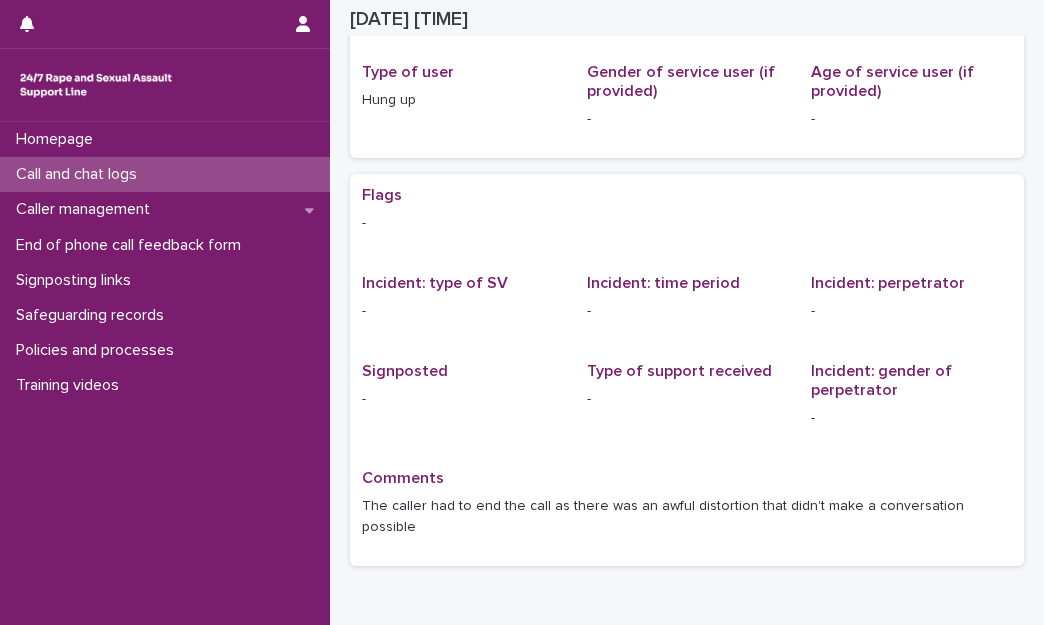 scroll, scrollTop: 0, scrollLeft: 0, axis: both 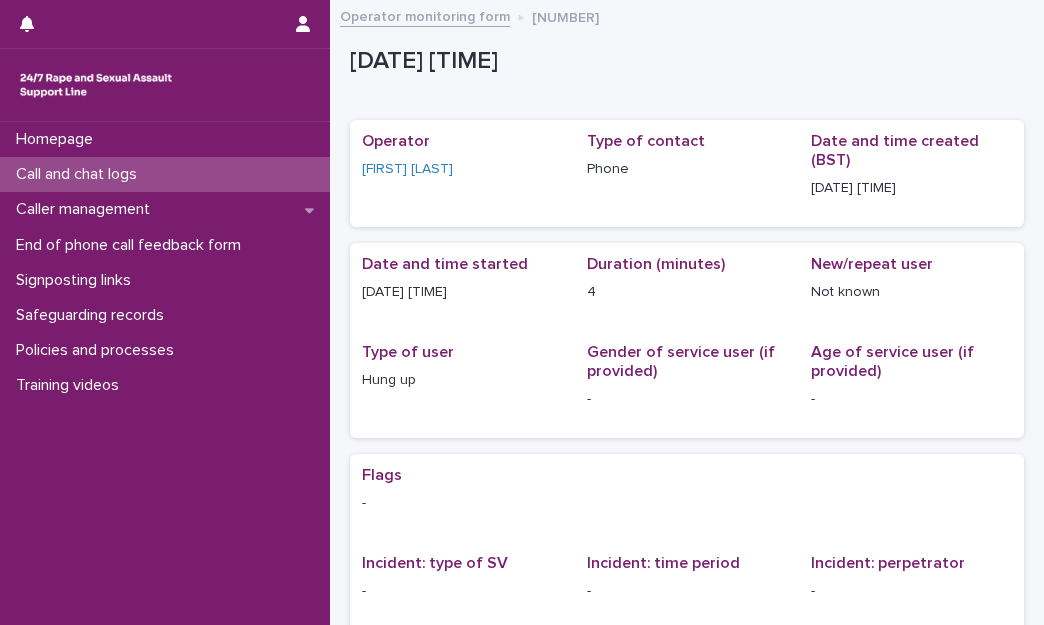 click on "Call and chat logs" at bounding box center (165, 174) 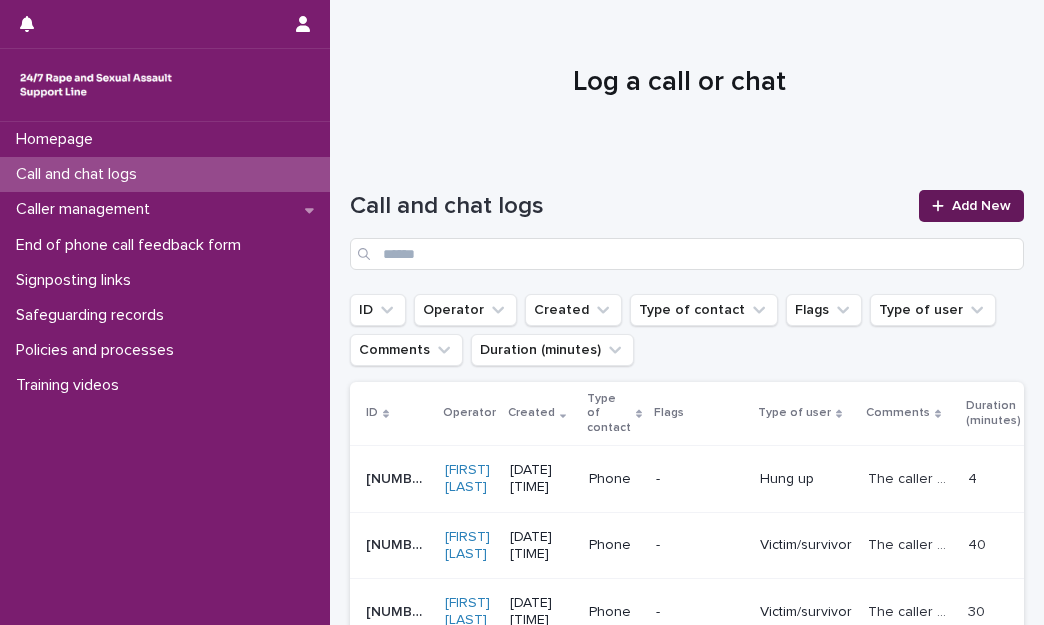click 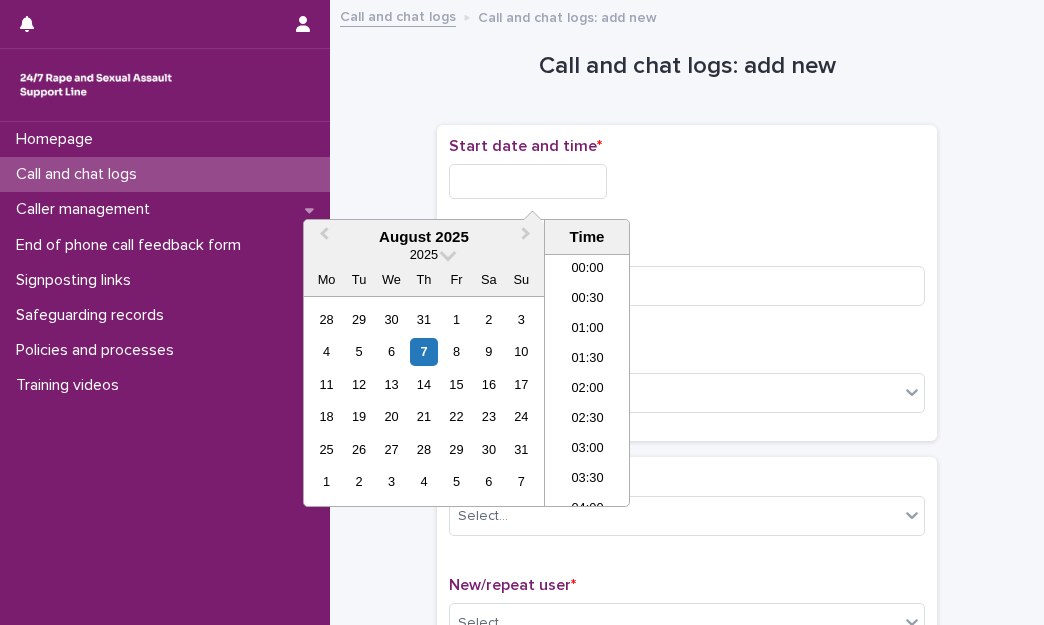 click at bounding box center (528, 181) 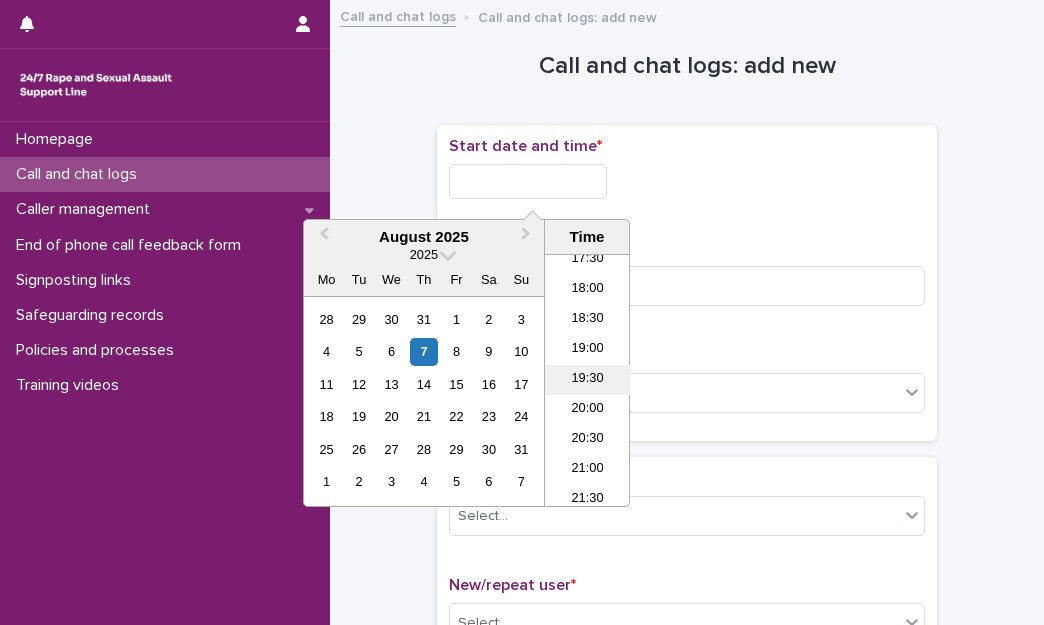 click on "19:30" at bounding box center [587, 380] 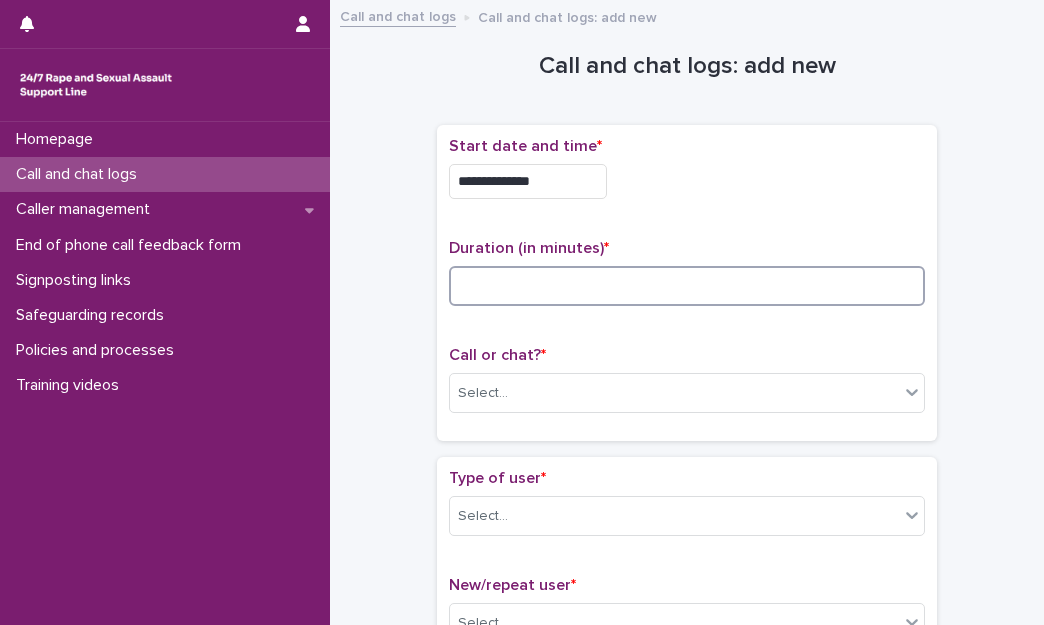click at bounding box center [687, 286] 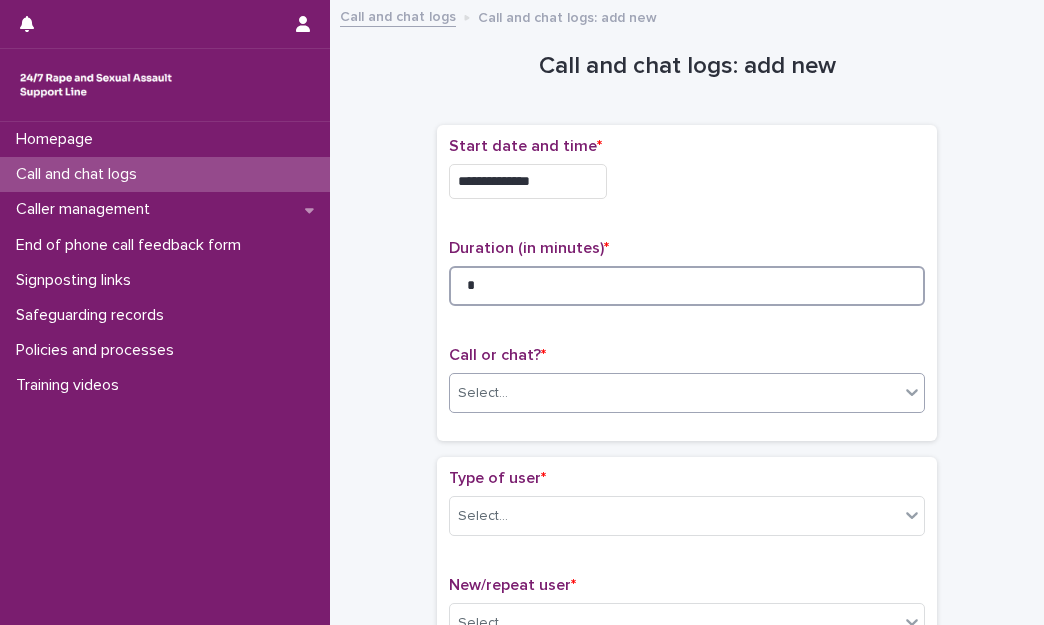 type on "*" 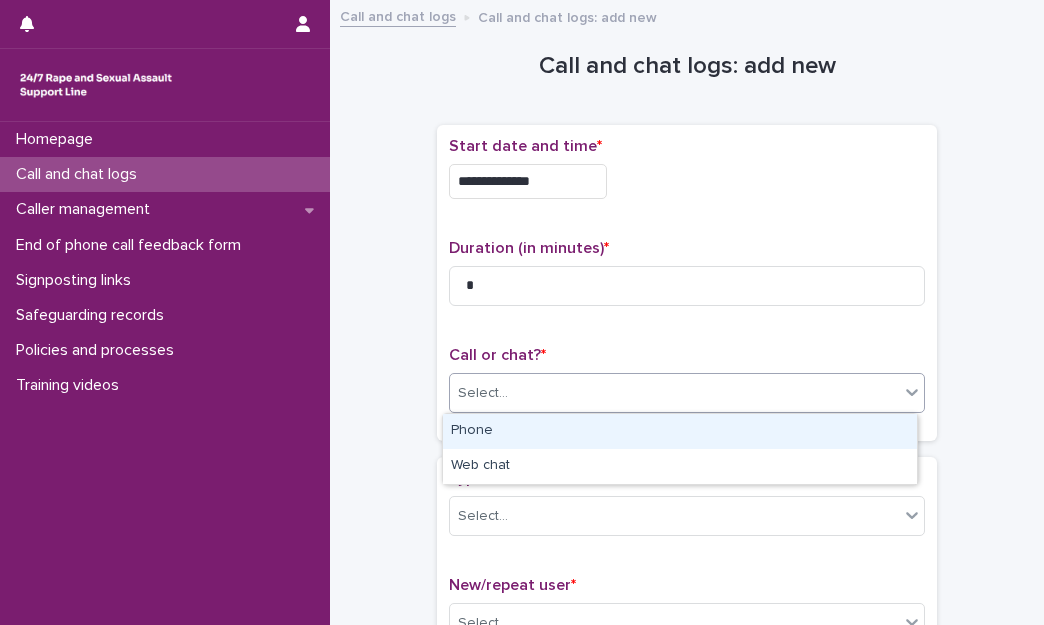 click on "Select..." at bounding box center [674, 393] 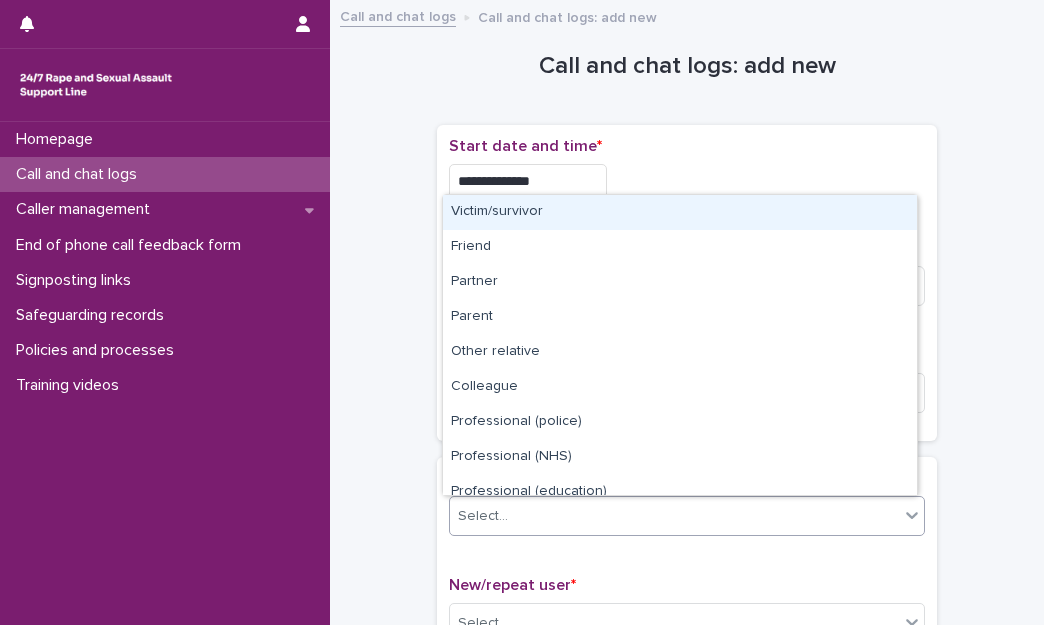 click on "Select..." at bounding box center (674, 516) 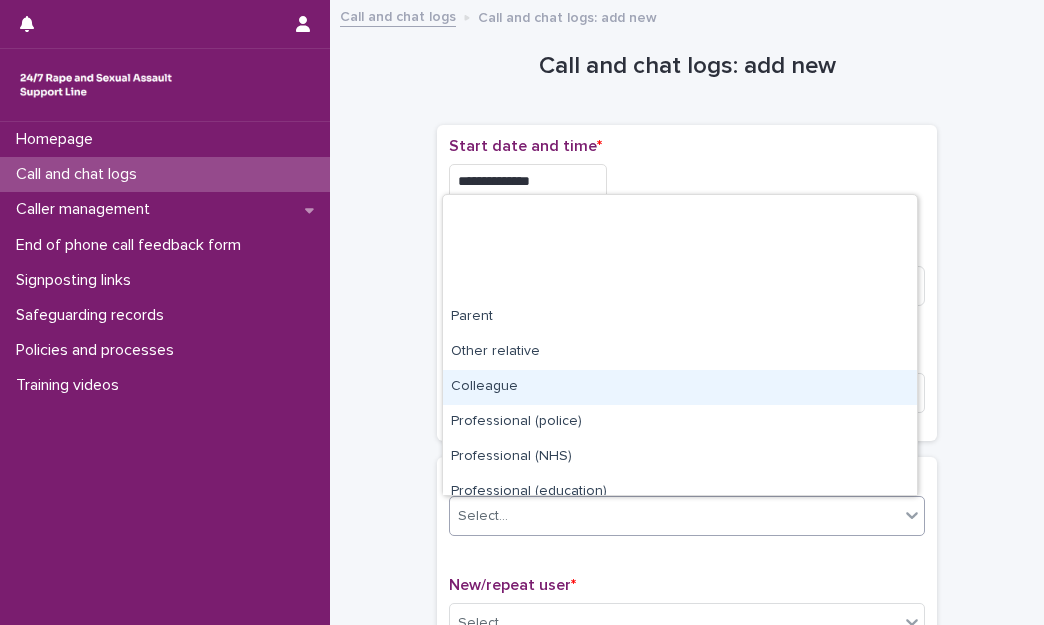 scroll, scrollTop: 225, scrollLeft: 0, axis: vertical 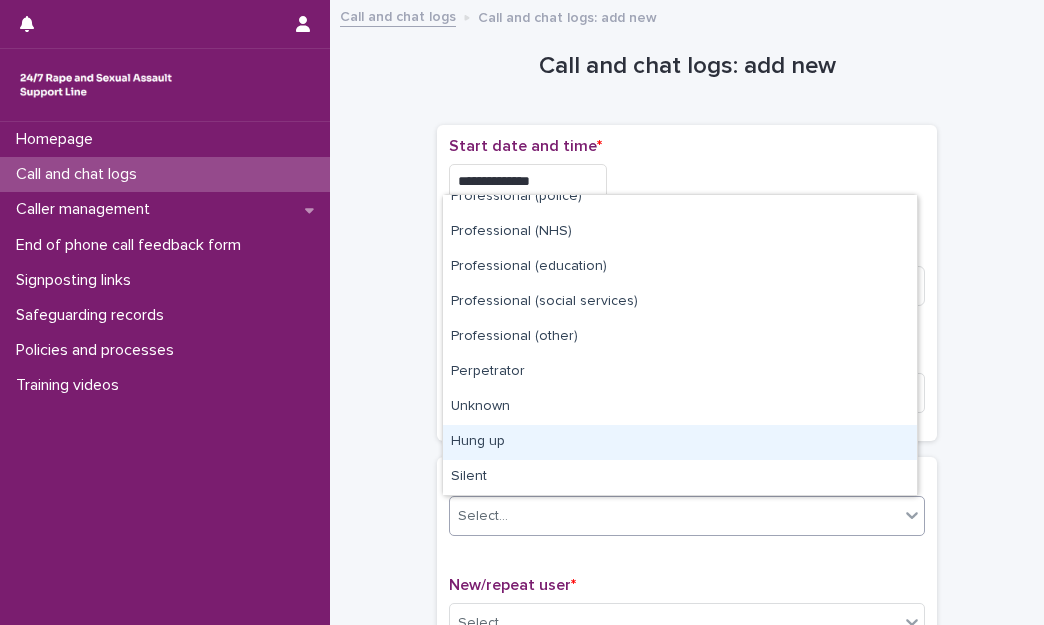 click on "Hung up" at bounding box center (680, 442) 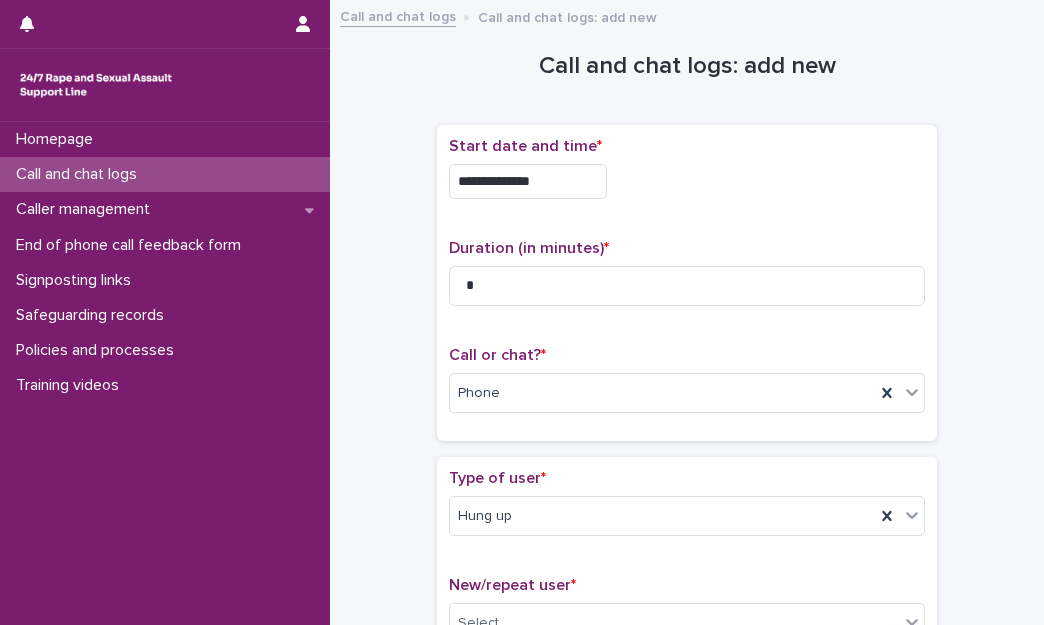 click on "Type of user * Hung up New/repeat user * Select..." at bounding box center (687, 564) 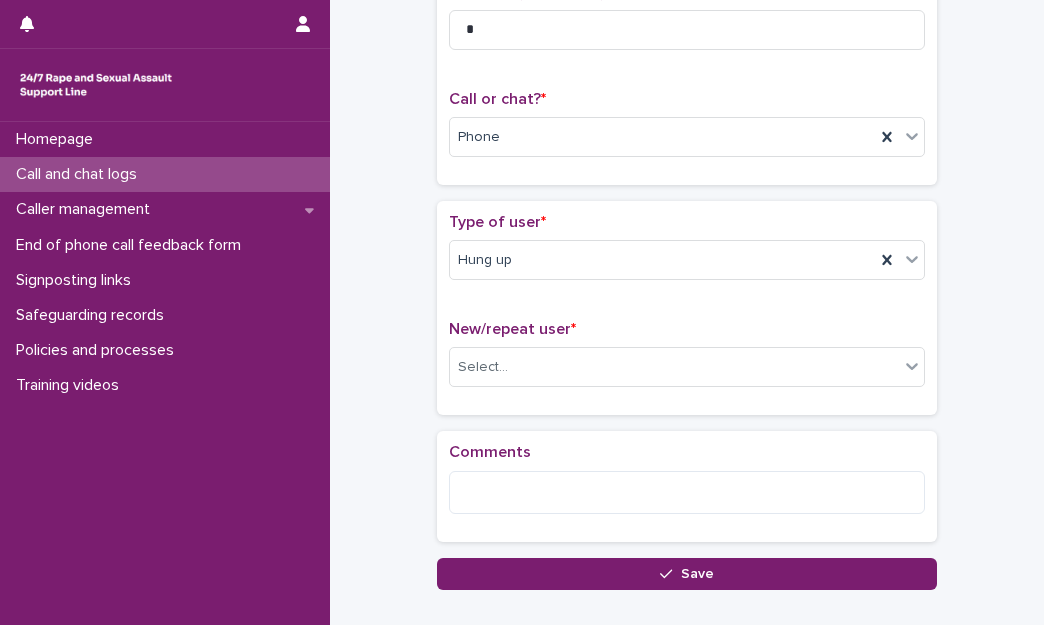 scroll, scrollTop: 280, scrollLeft: 0, axis: vertical 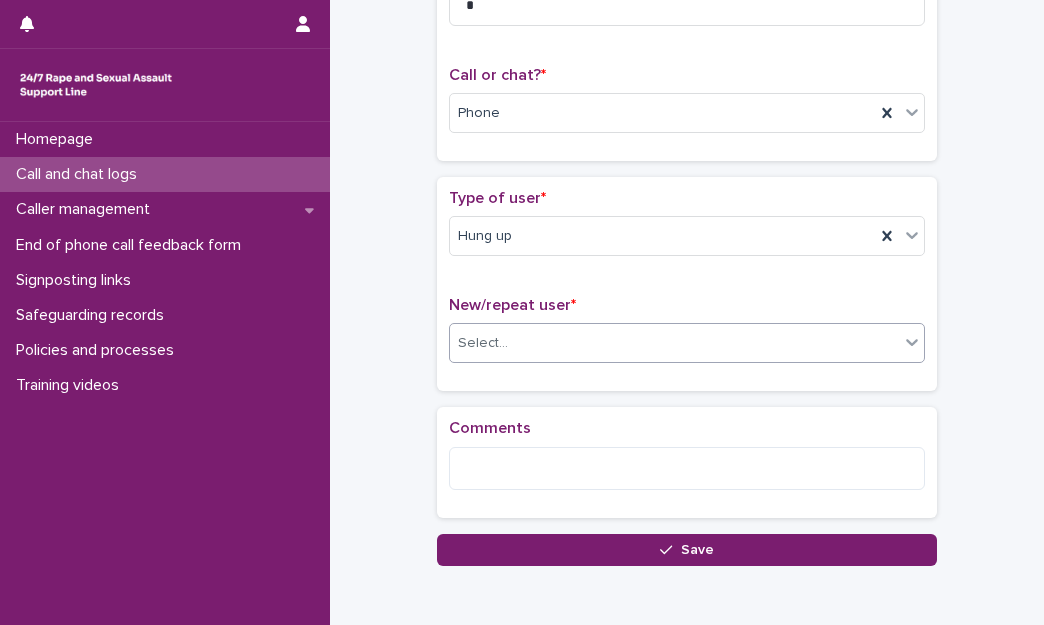 click on "Select..." at bounding box center [483, 343] 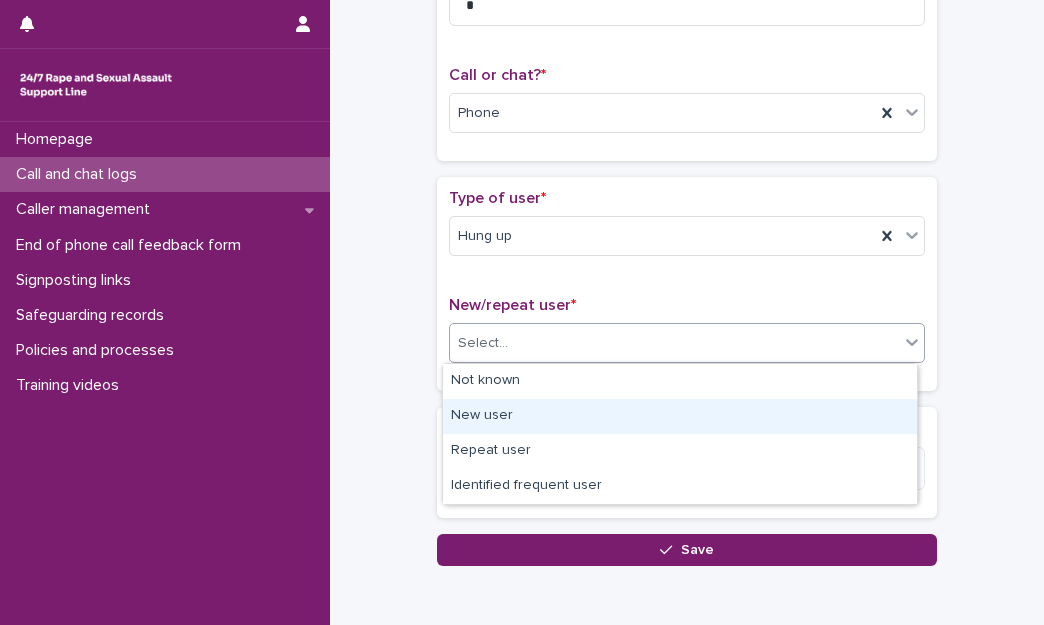 click on "New user" at bounding box center [680, 416] 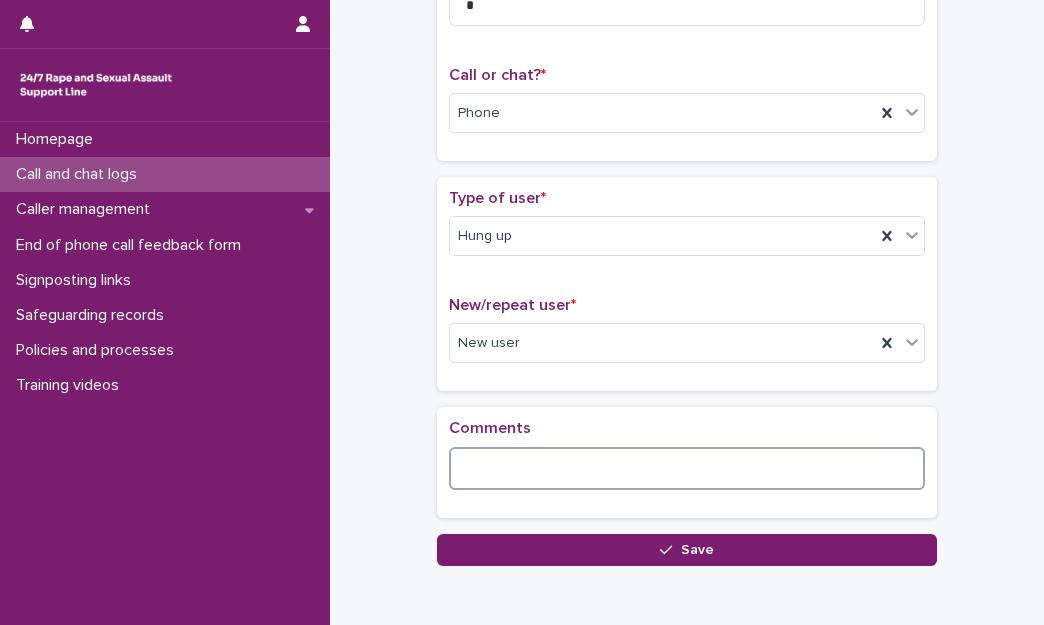 click at bounding box center [687, 468] 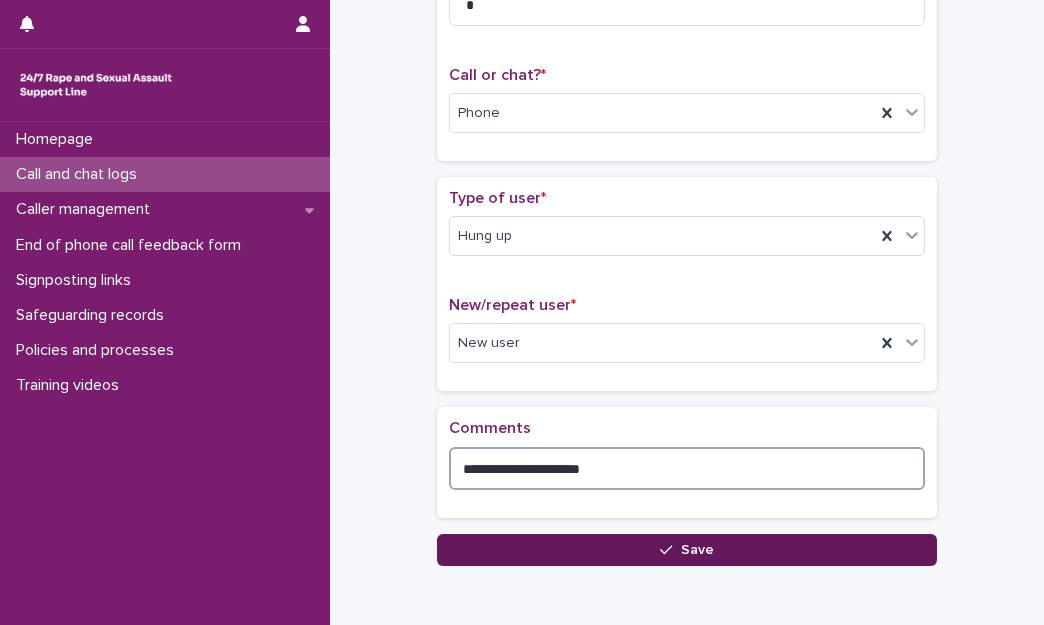 type on "**********" 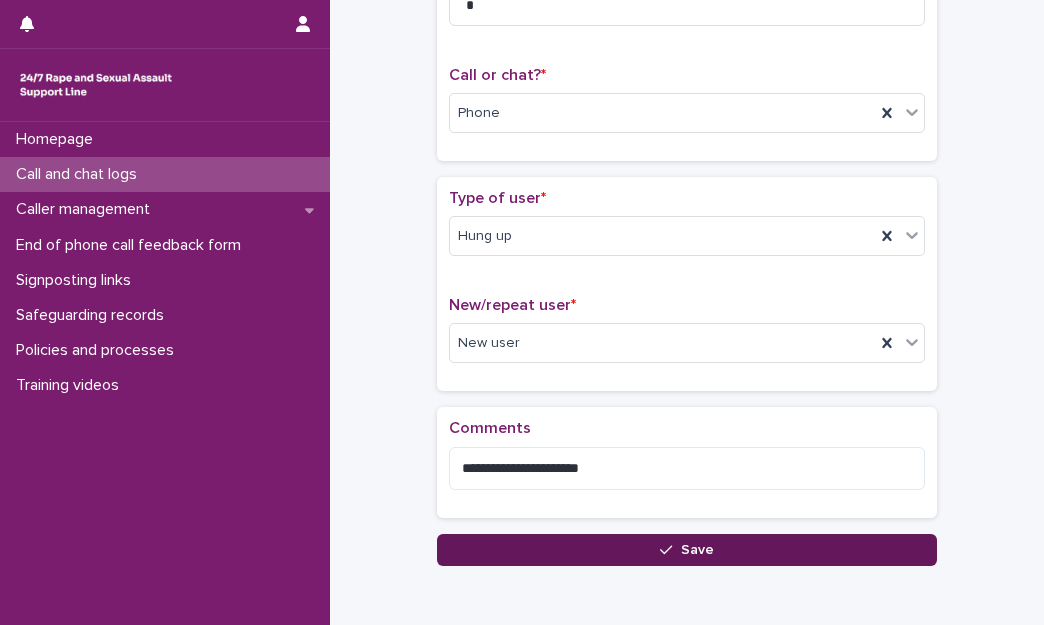 click on "Save" at bounding box center (687, 550) 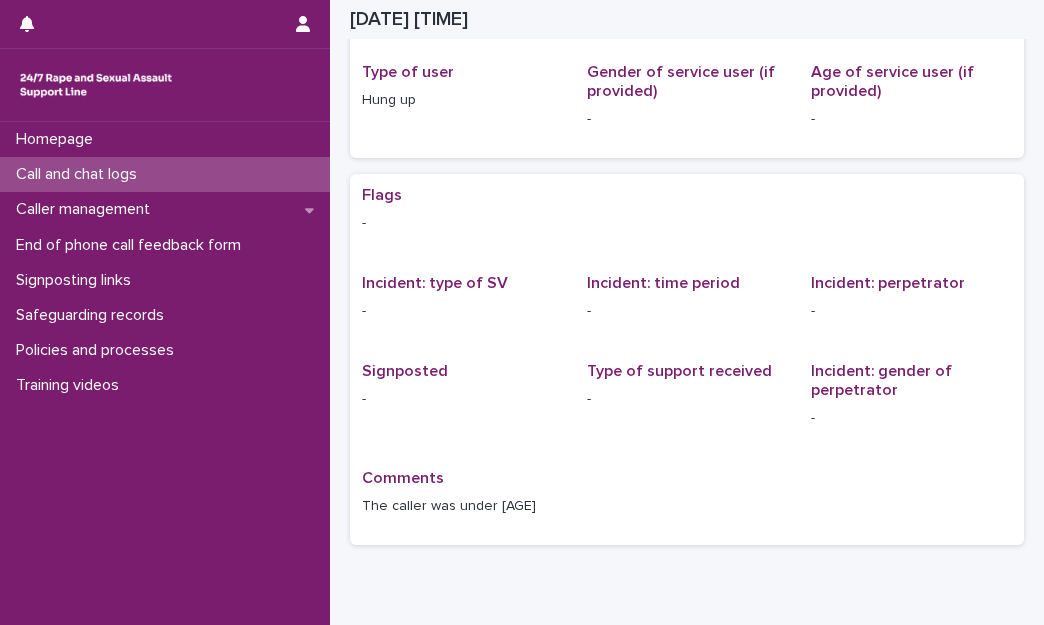 scroll, scrollTop: 0, scrollLeft: 0, axis: both 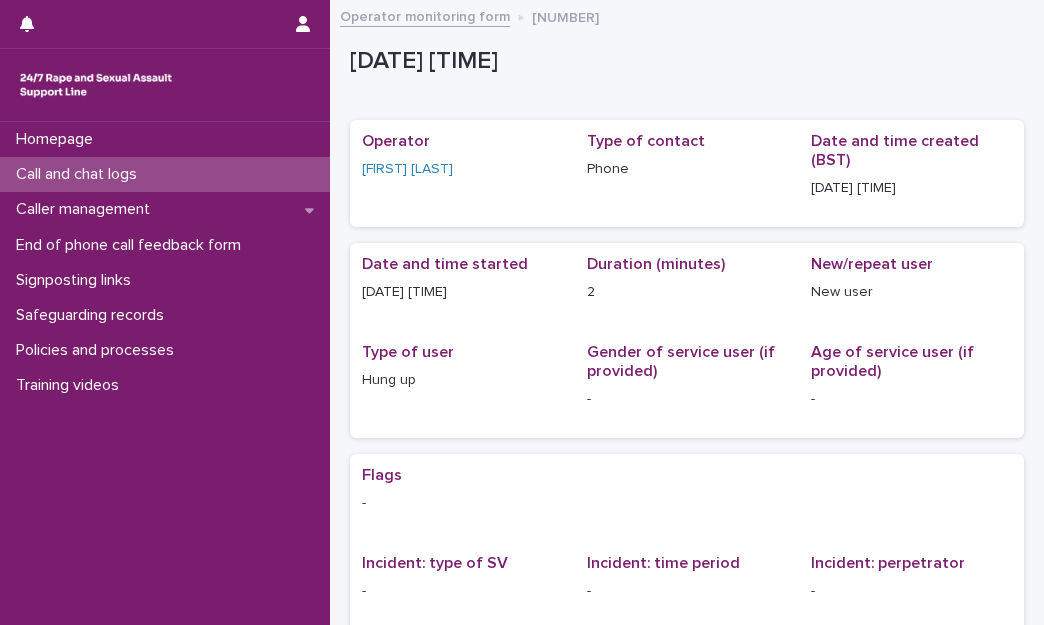 click on "Call and chat logs" at bounding box center (165, 174) 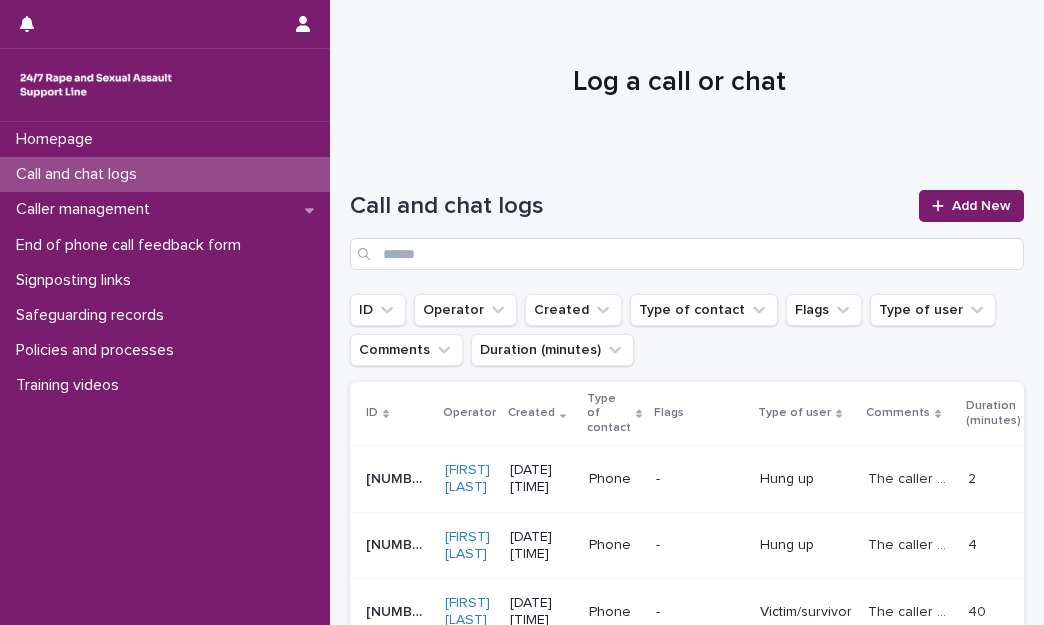 click on "Call and chat logs" at bounding box center [80, 174] 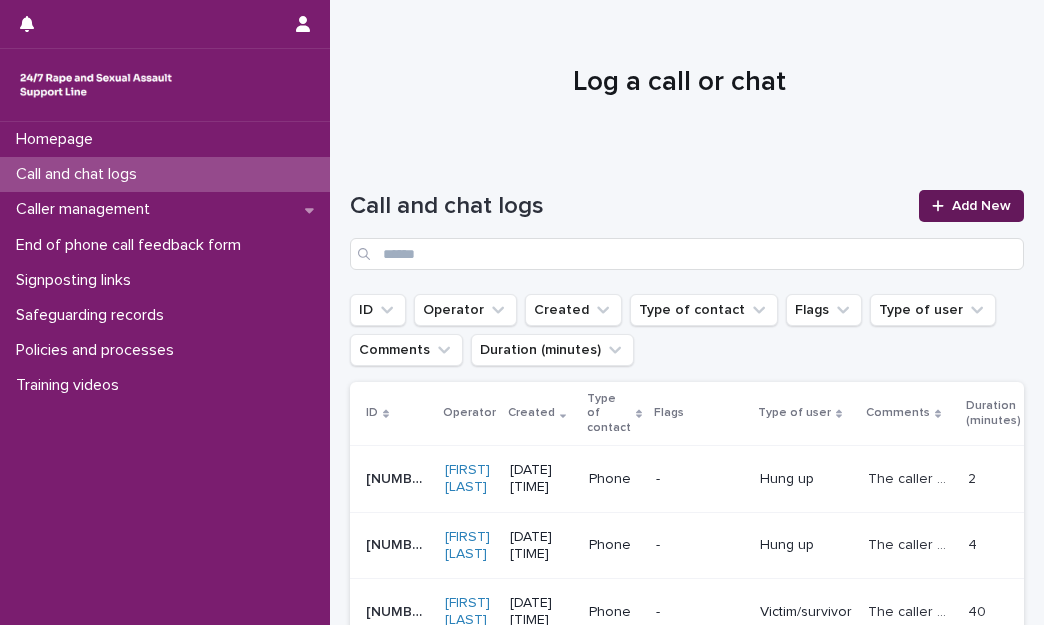 click on "Add New" at bounding box center [981, 206] 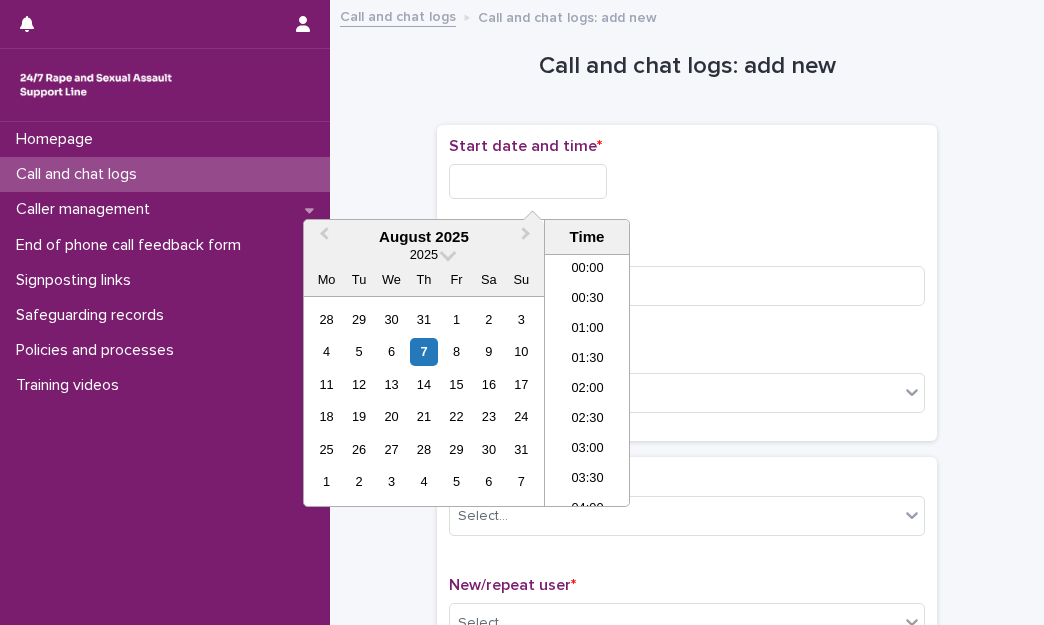 click at bounding box center (528, 181) 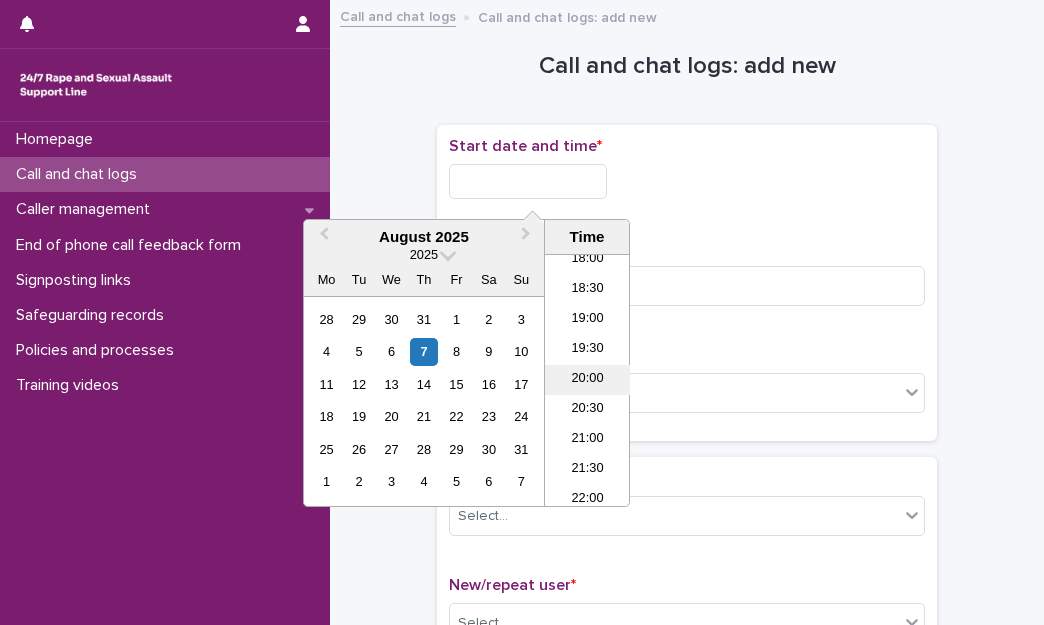 click on "20:00" at bounding box center (587, 380) 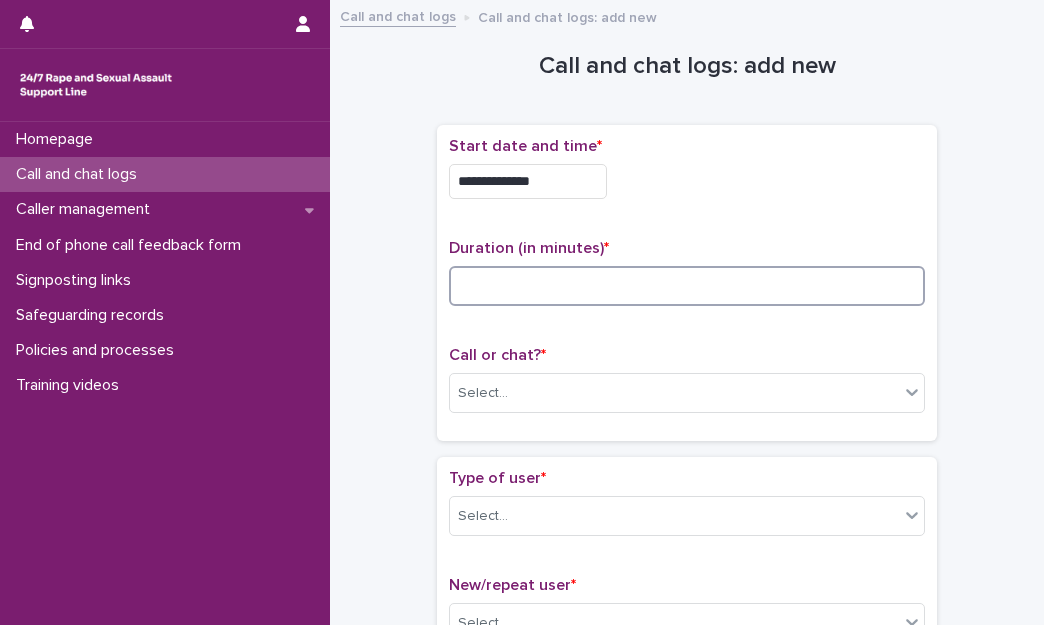 click at bounding box center [687, 286] 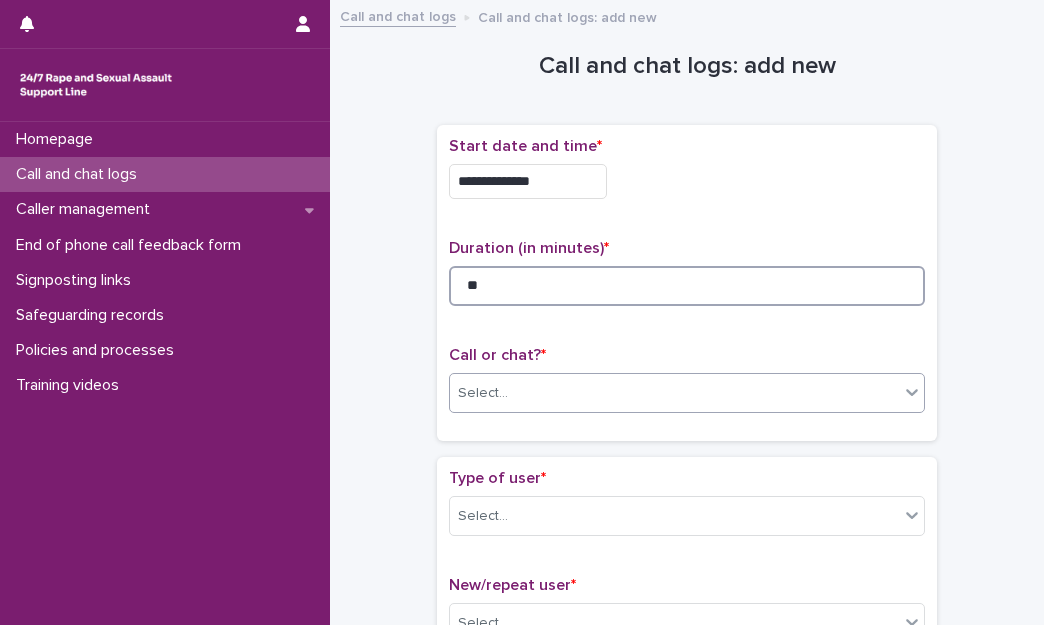type on "**" 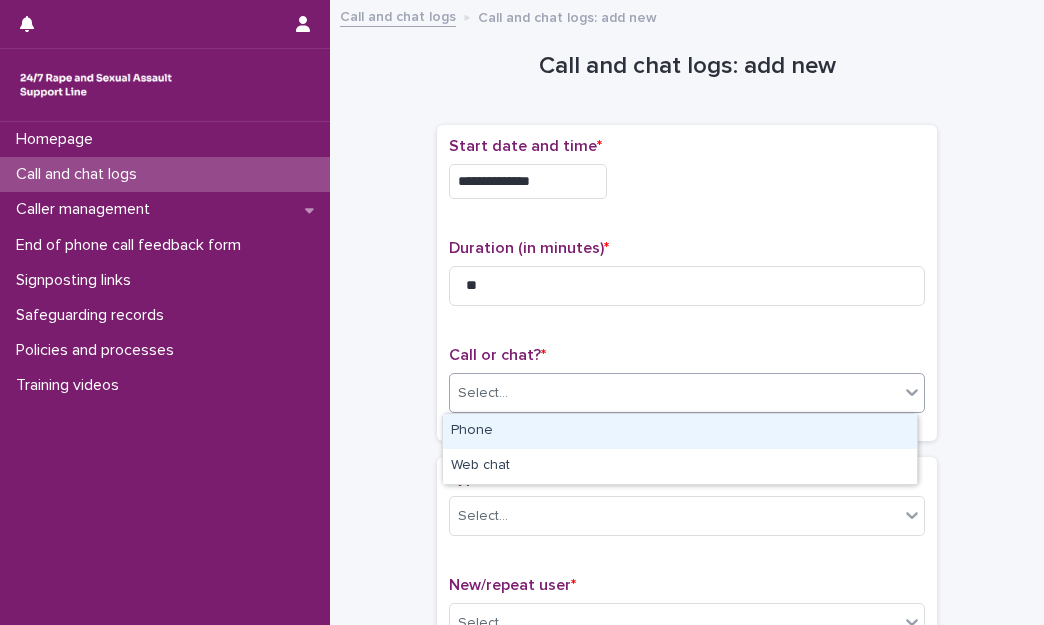 click on "Select..." at bounding box center (674, 393) 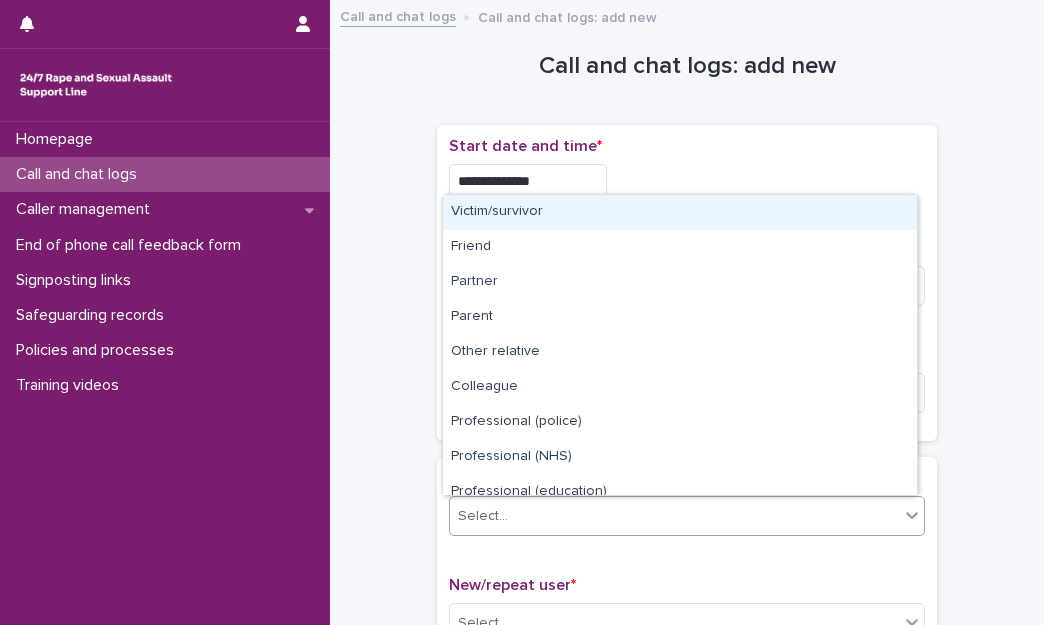 click at bounding box center [511, 516] 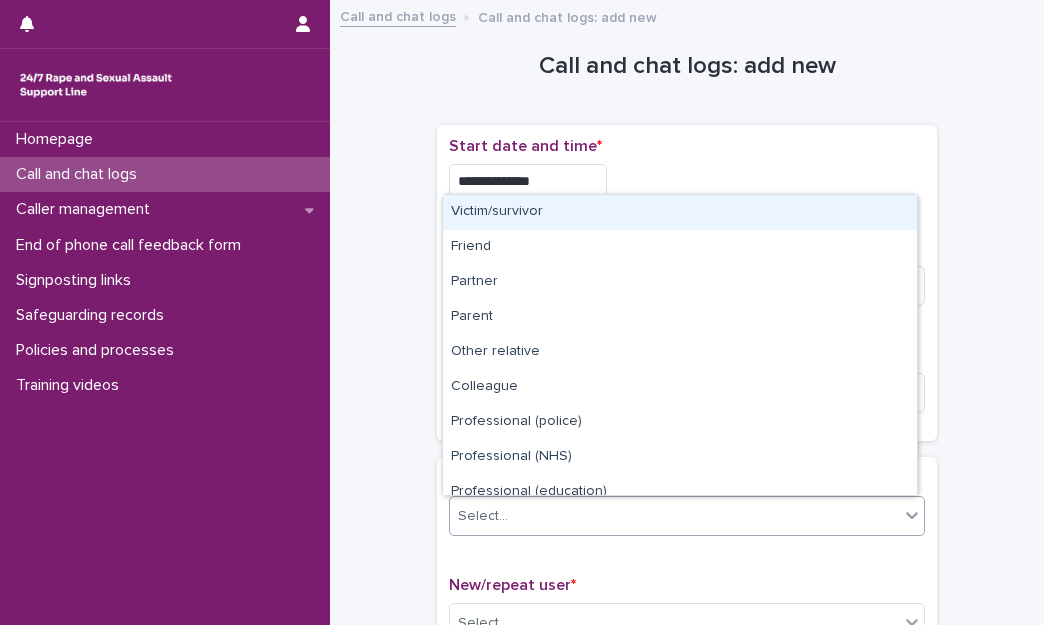 click on "Victim/survivor" at bounding box center (680, 212) 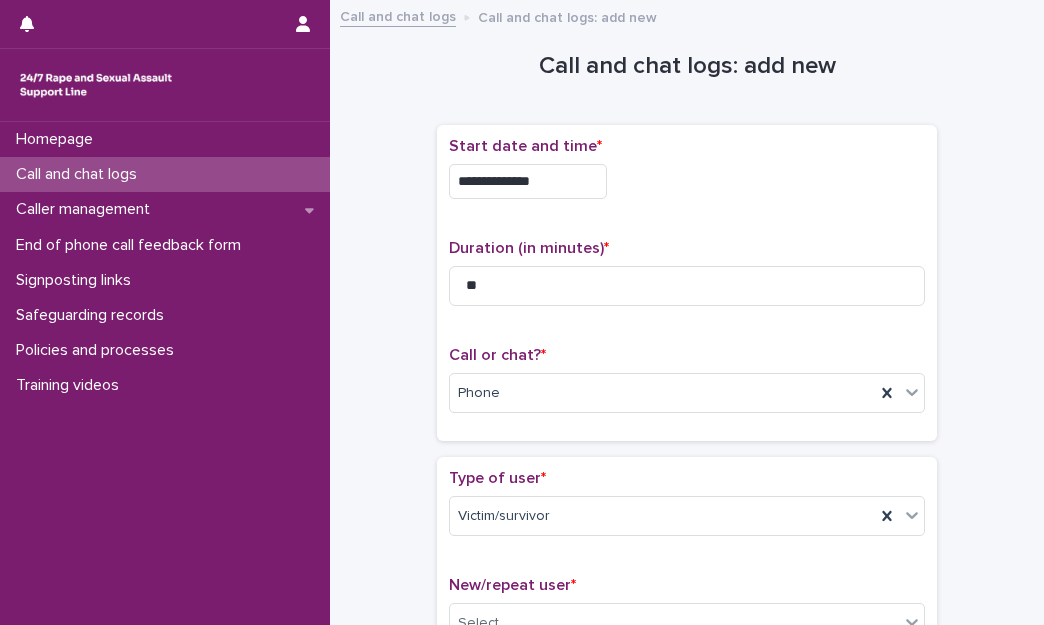 click on "**********" at bounding box center (687, 1034) 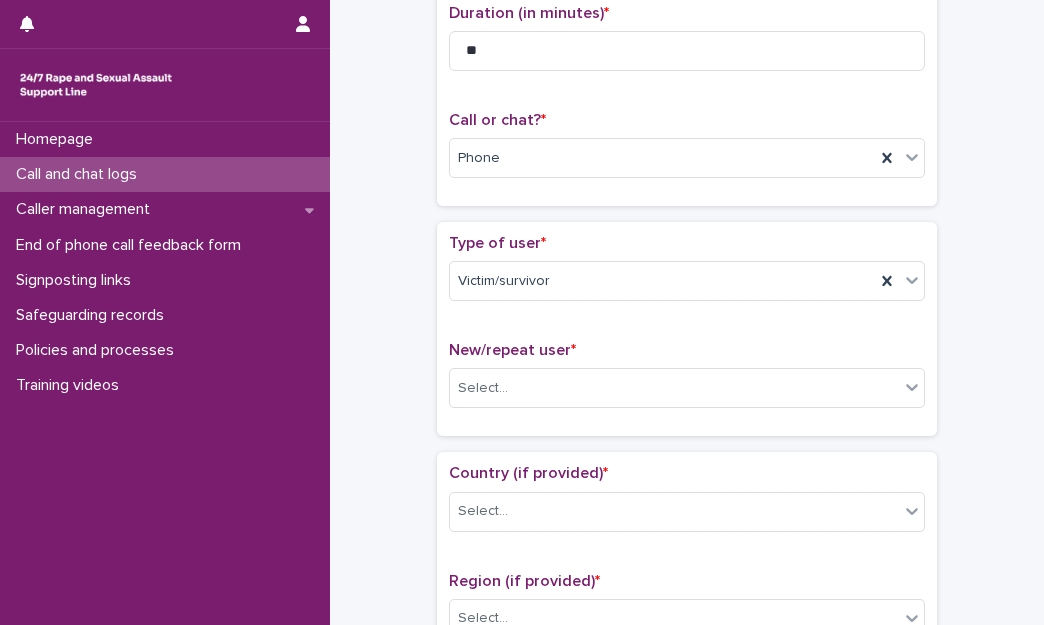 scroll, scrollTop: 240, scrollLeft: 0, axis: vertical 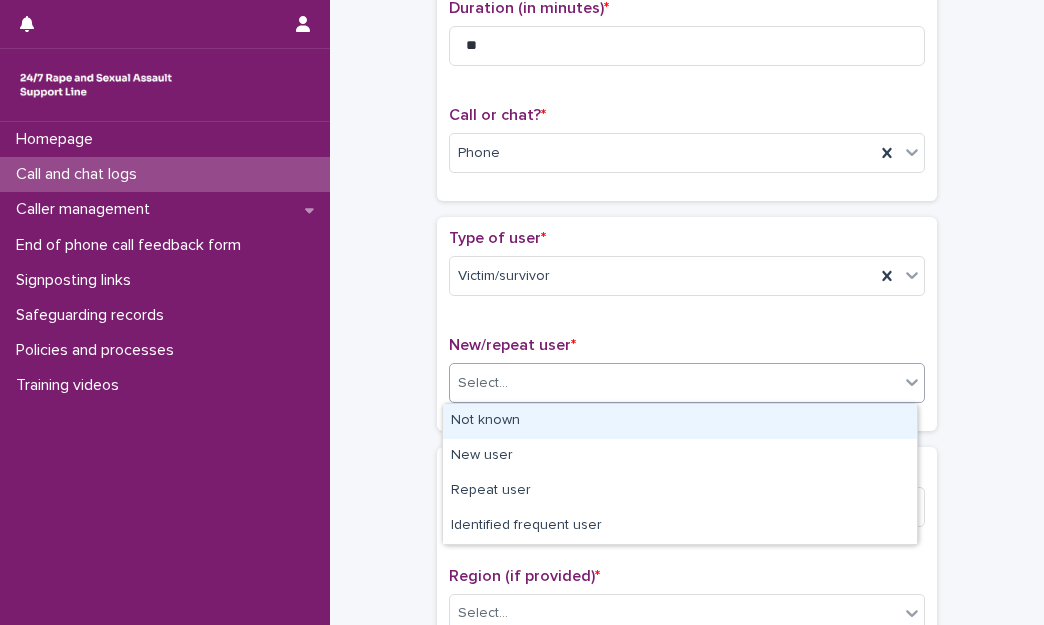 click on "Select..." at bounding box center [674, 383] 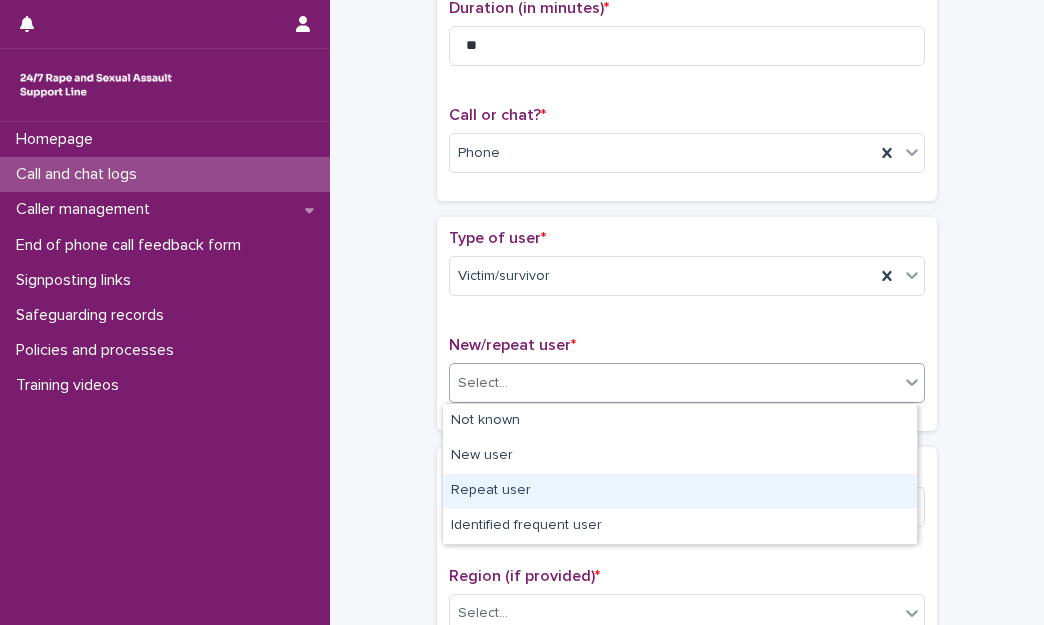 click on "Repeat user" at bounding box center [680, 491] 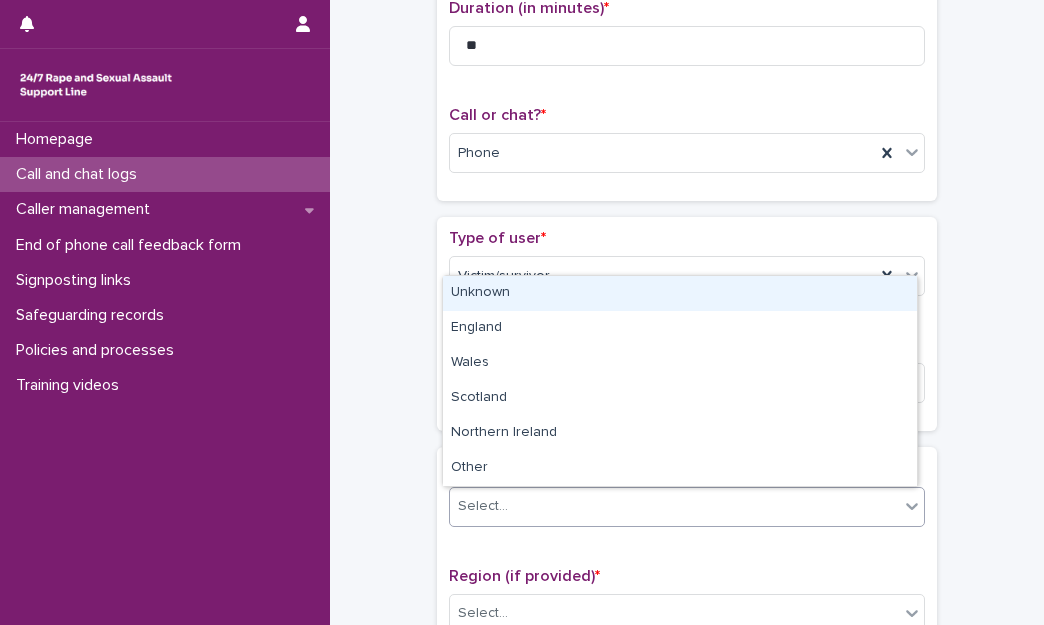 click at bounding box center [511, 506] 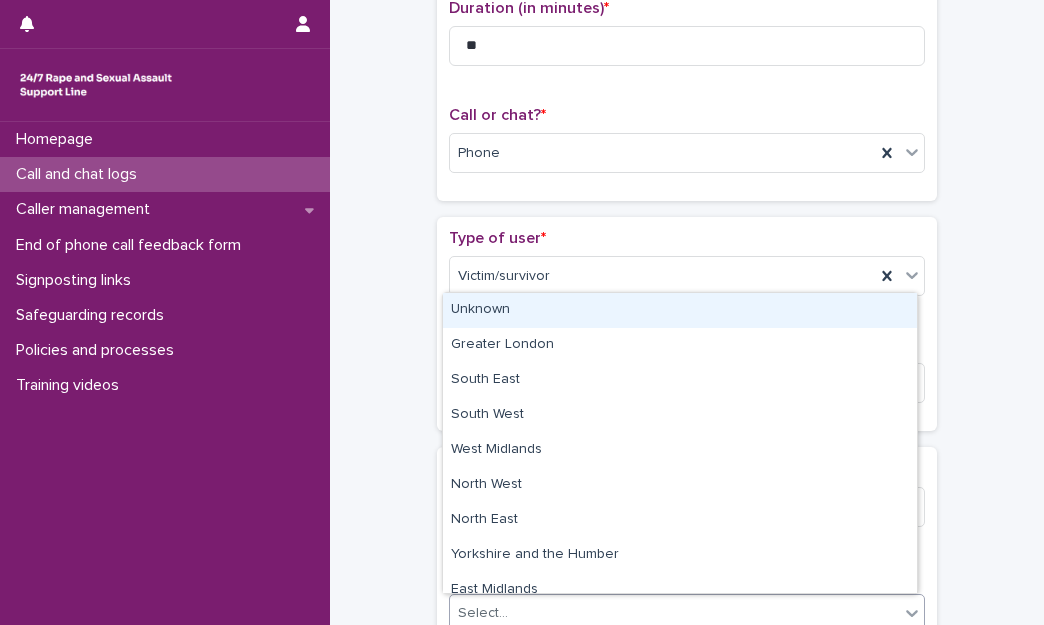 click on "**********" at bounding box center [522, 312] 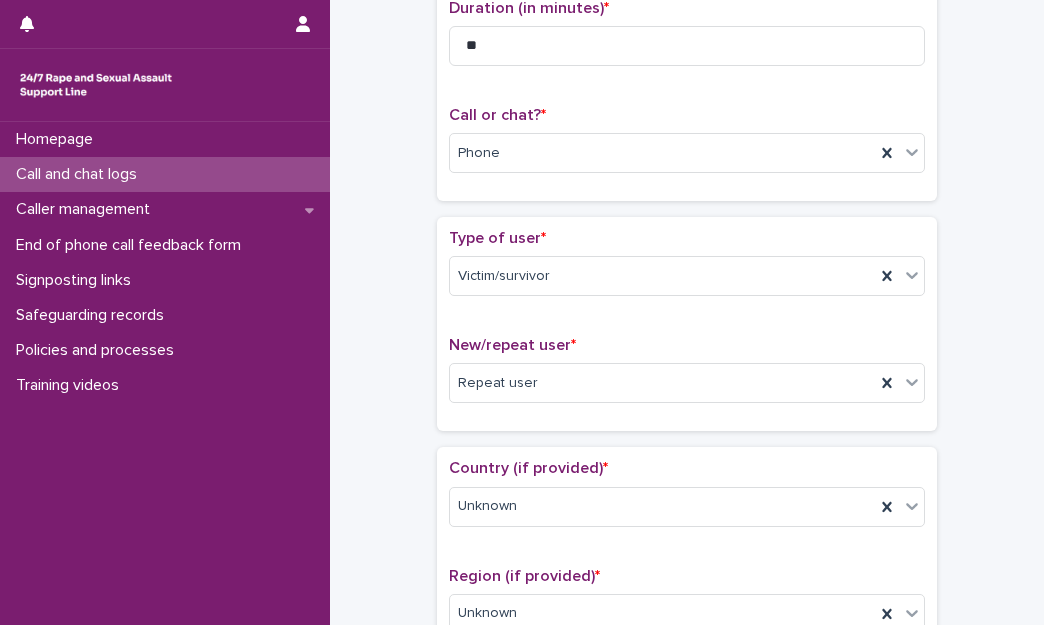 click on "**********" at bounding box center (687, 794) 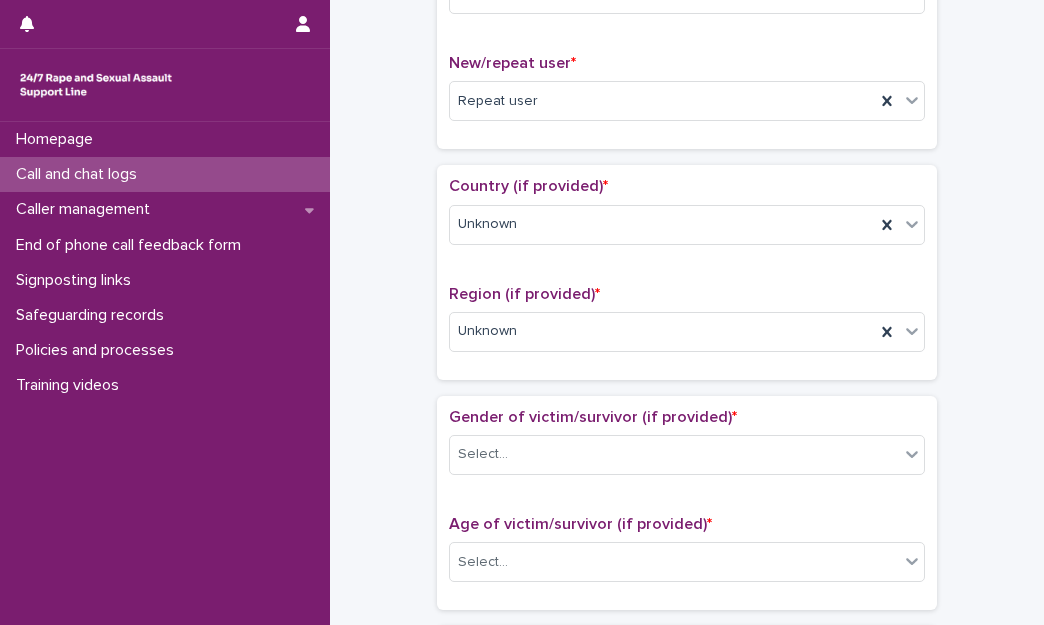 scroll, scrollTop: 640, scrollLeft: 0, axis: vertical 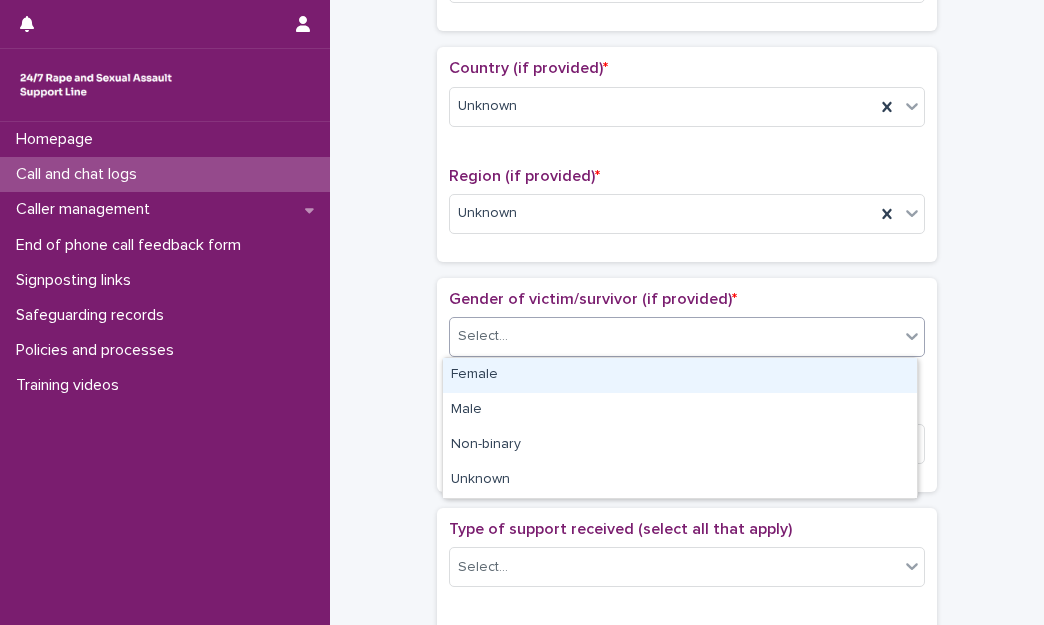 click on "Select..." at bounding box center [687, 337] 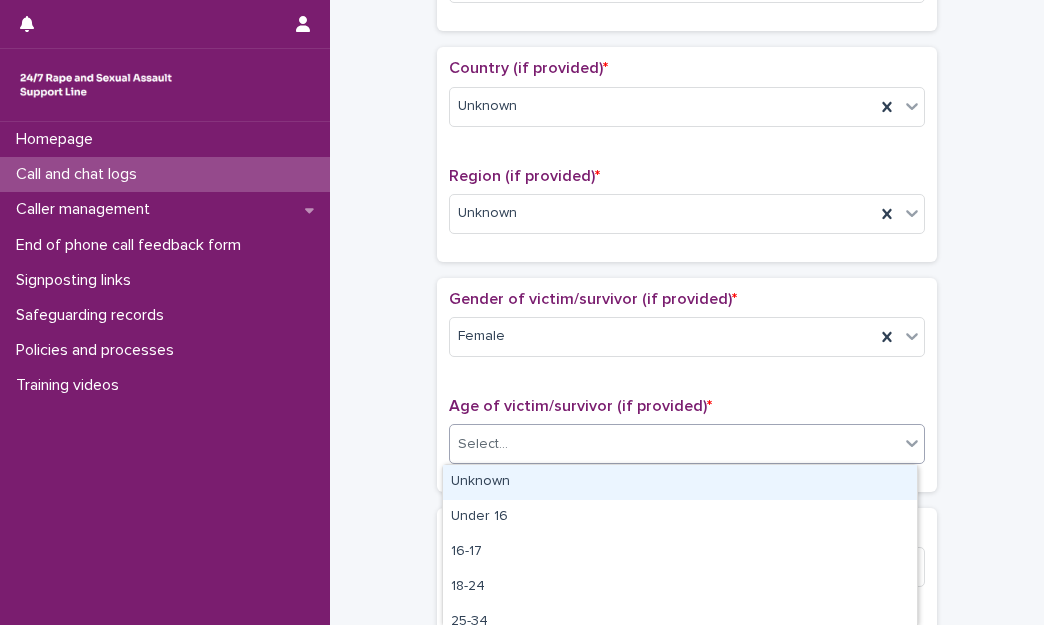 click on "Select..." at bounding box center (483, 444) 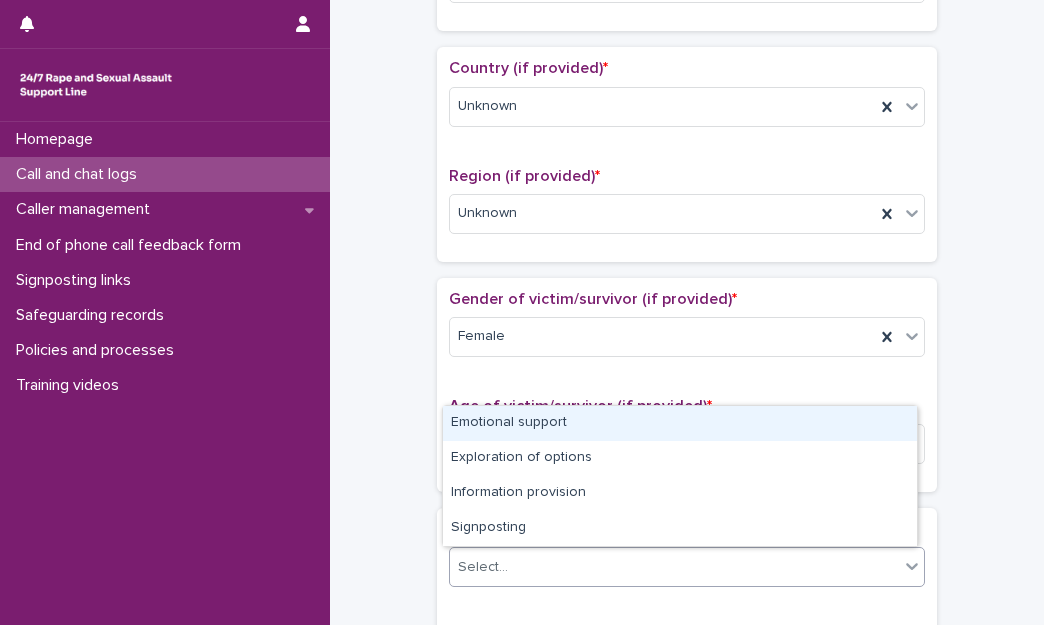 click on "Select..." at bounding box center (483, 567) 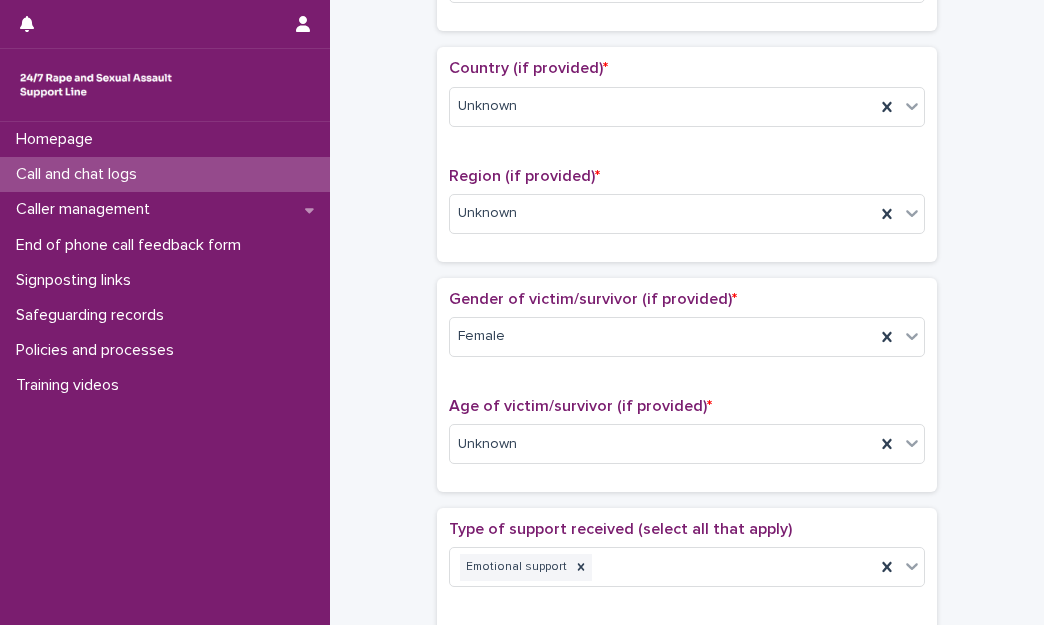 click on "**********" at bounding box center [687, 394] 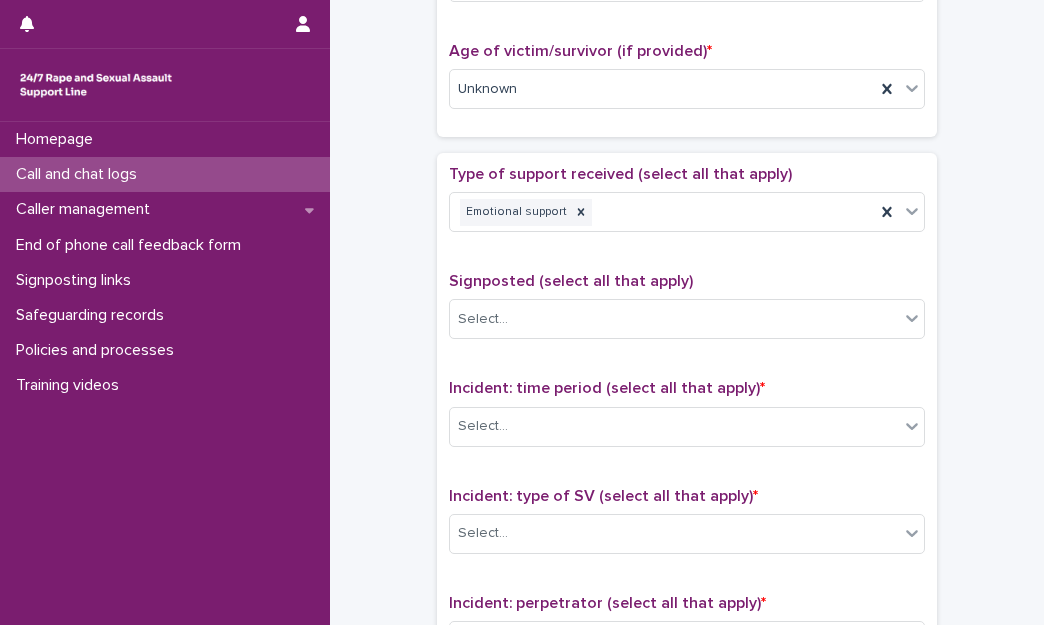 scroll, scrollTop: 1000, scrollLeft: 0, axis: vertical 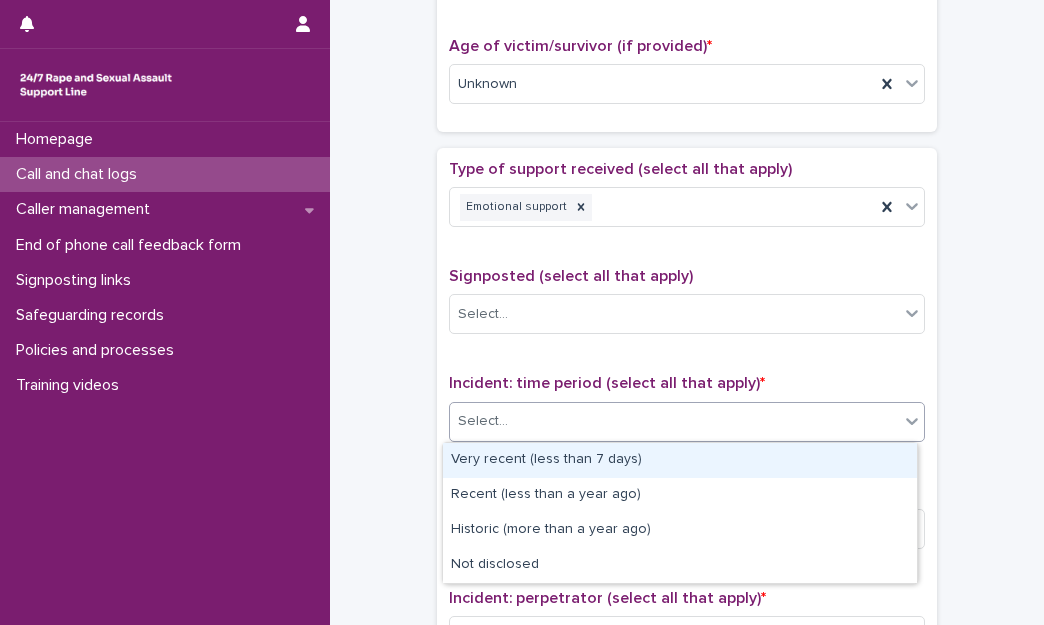 click on "Select..." at bounding box center [483, 421] 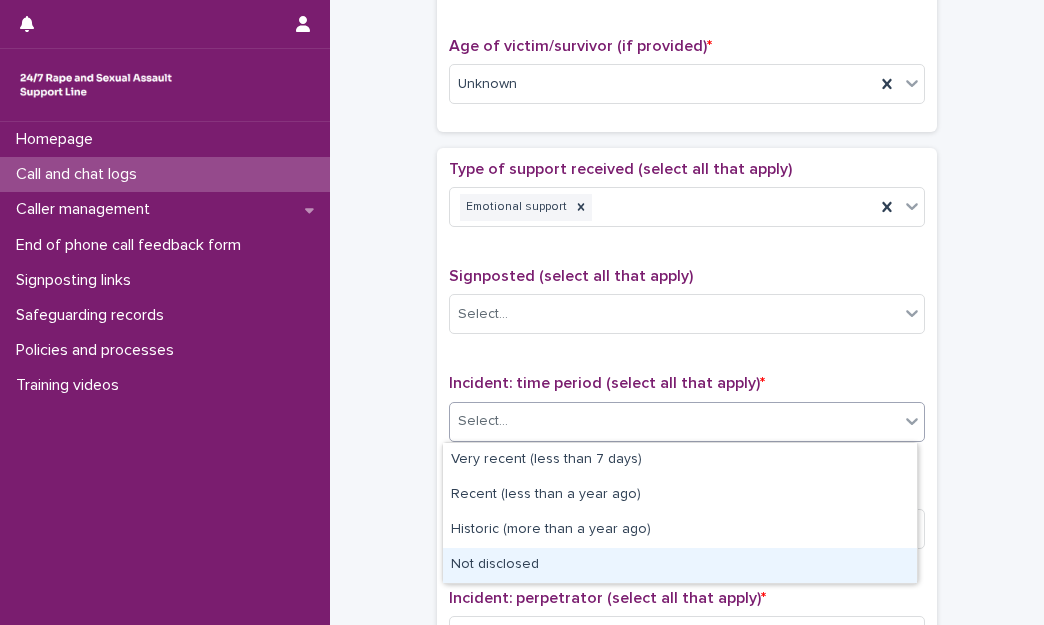 click on "Not disclosed" at bounding box center (680, 565) 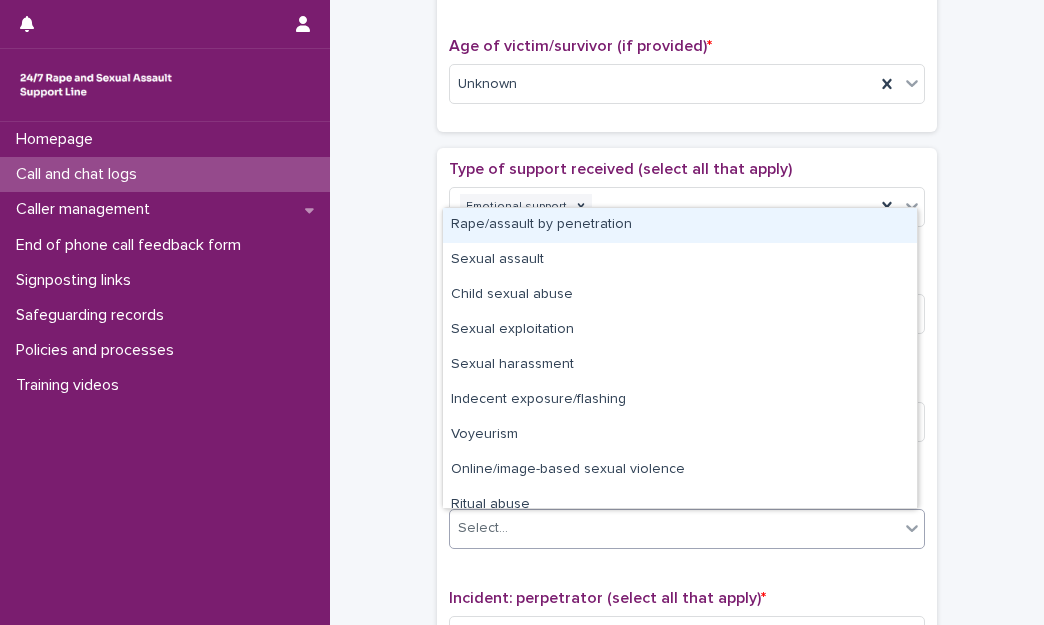 click on "Select..." at bounding box center [674, 528] 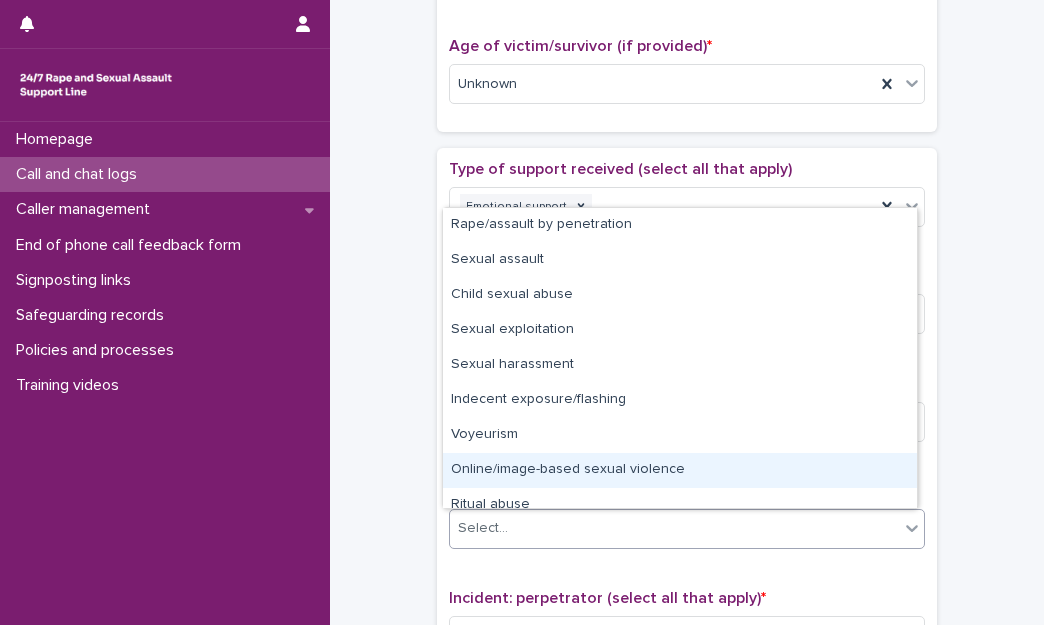 scroll, scrollTop: 50, scrollLeft: 0, axis: vertical 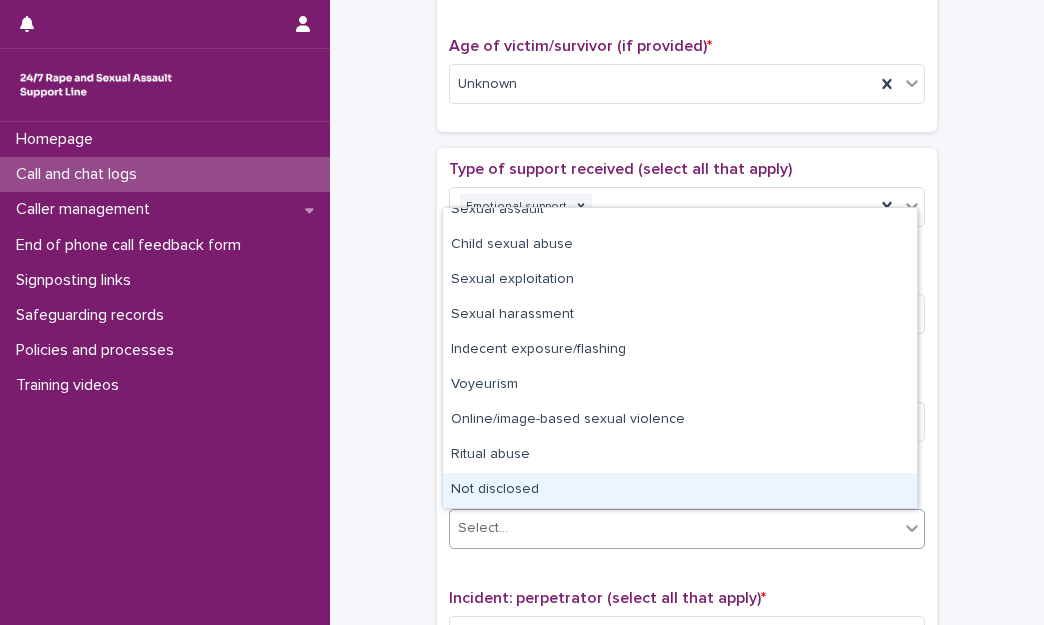 click on "Not disclosed" at bounding box center [680, 490] 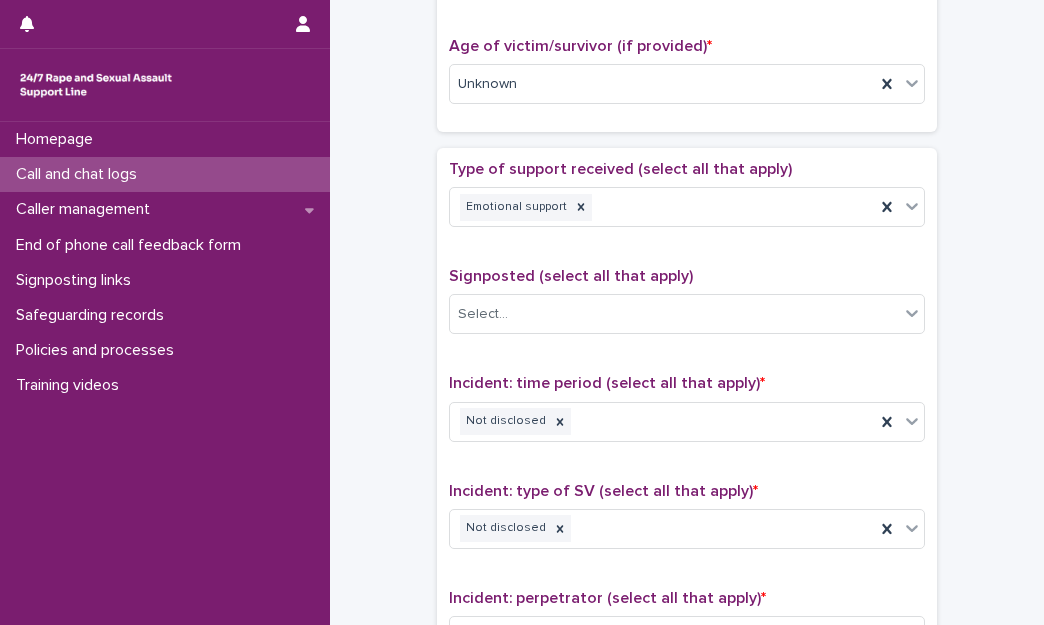 click on "**********" at bounding box center [687, 34] 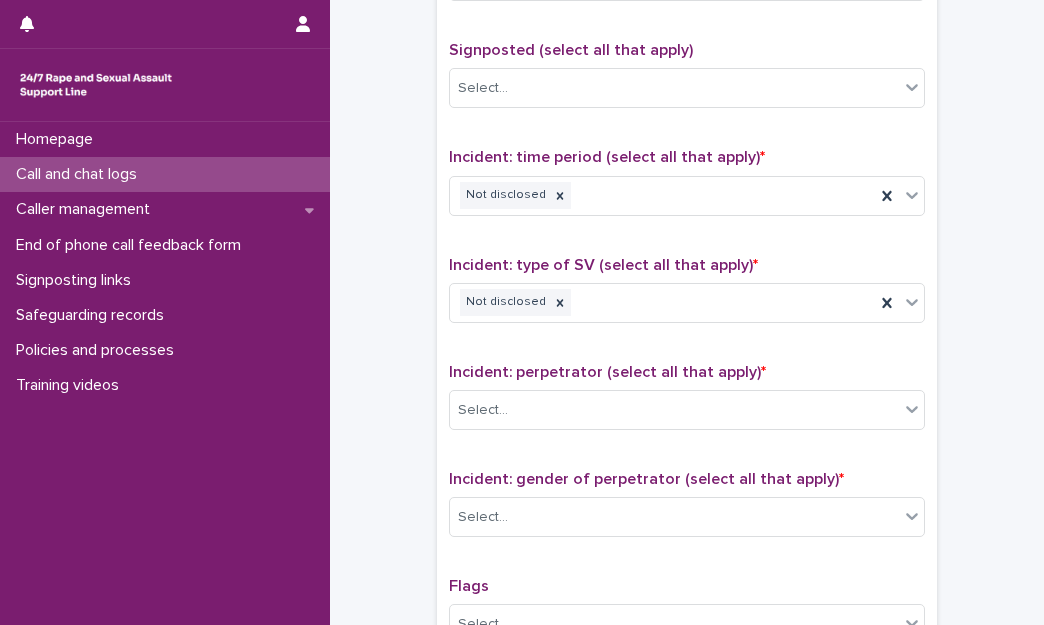 scroll, scrollTop: 1280, scrollLeft: 0, axis: vertical 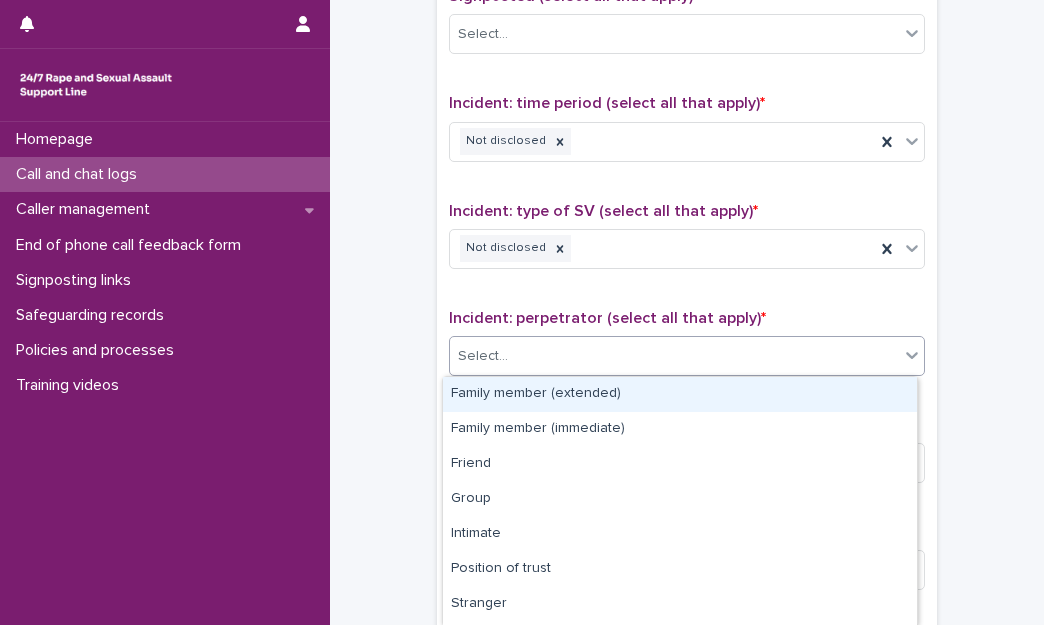 click on "Select..." at bounding box center [687, 356] 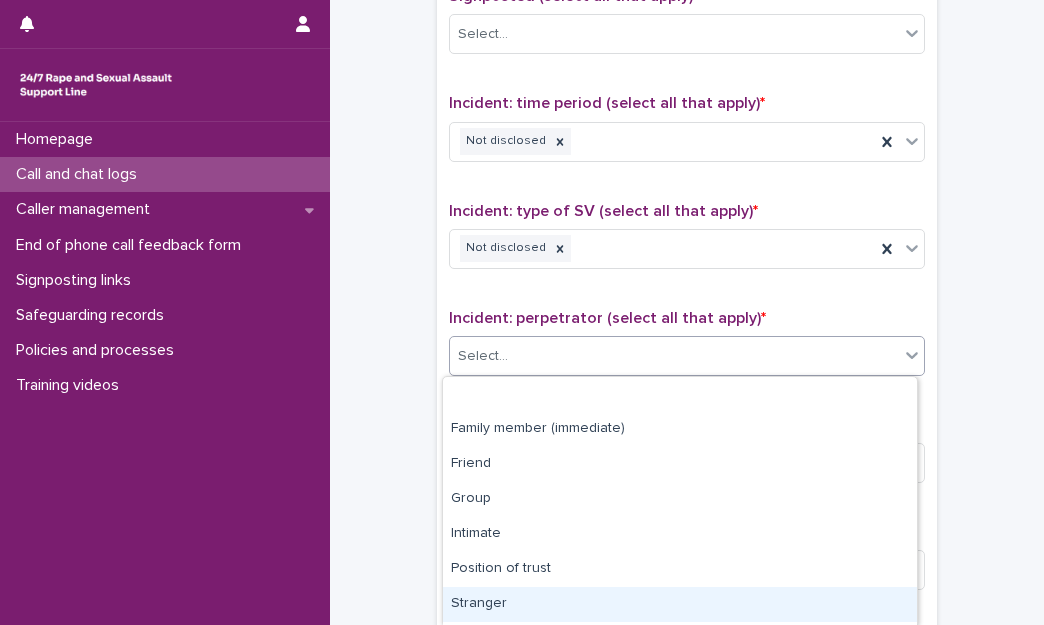 scroll, scrollTop: 136, scrollLeft: 0, axis: vertical 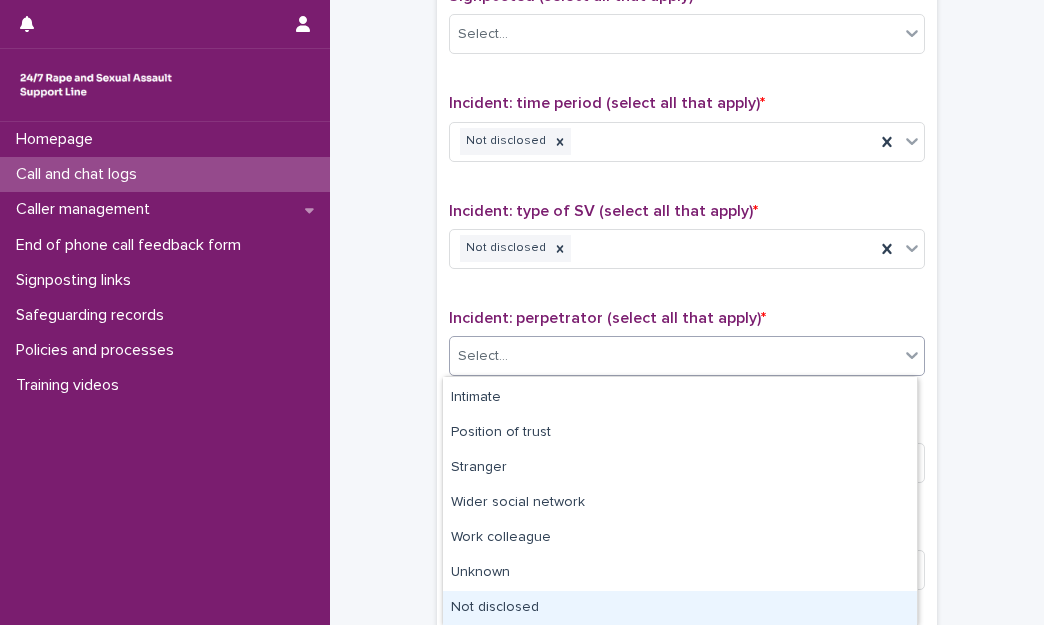 click on "Not disclosed" at bounding box center [680, 608] 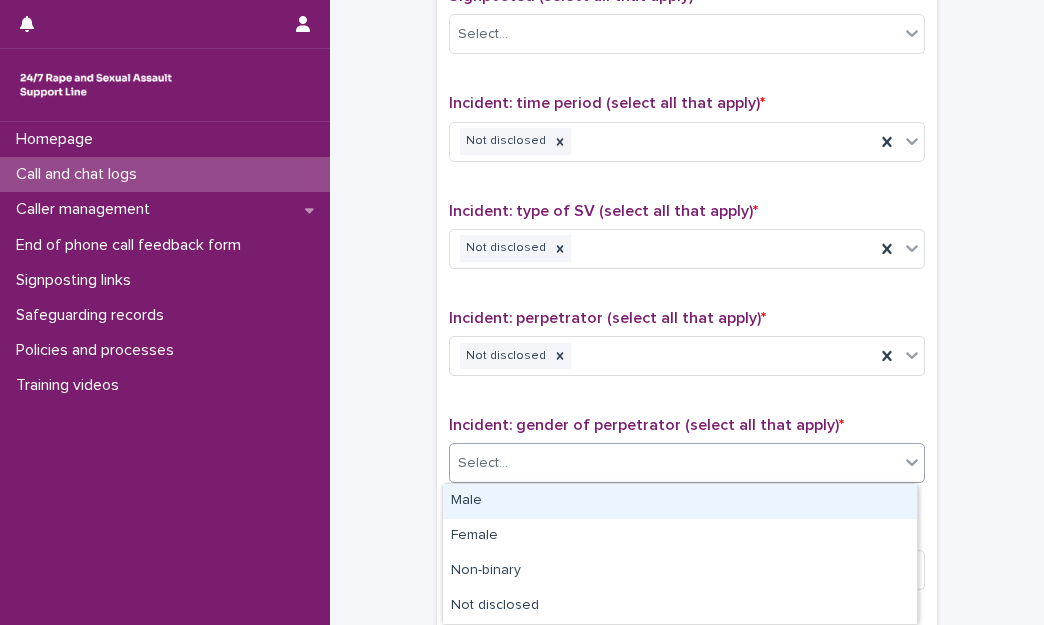 click on "Select..." at bounding box center (674, 463) 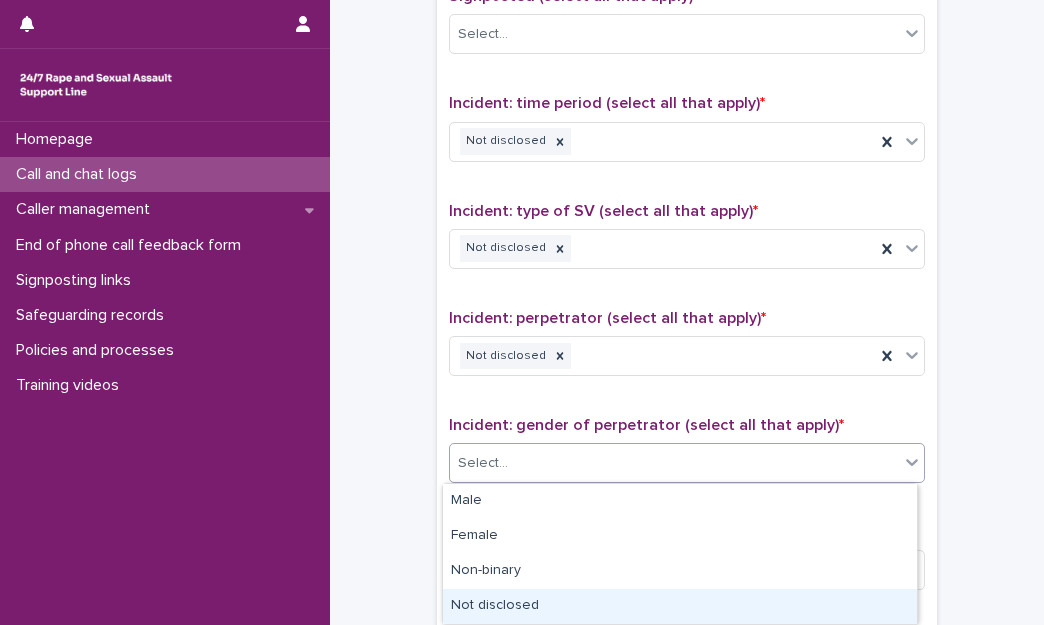click on "Not disclosed" at bounding box center [680, 606] 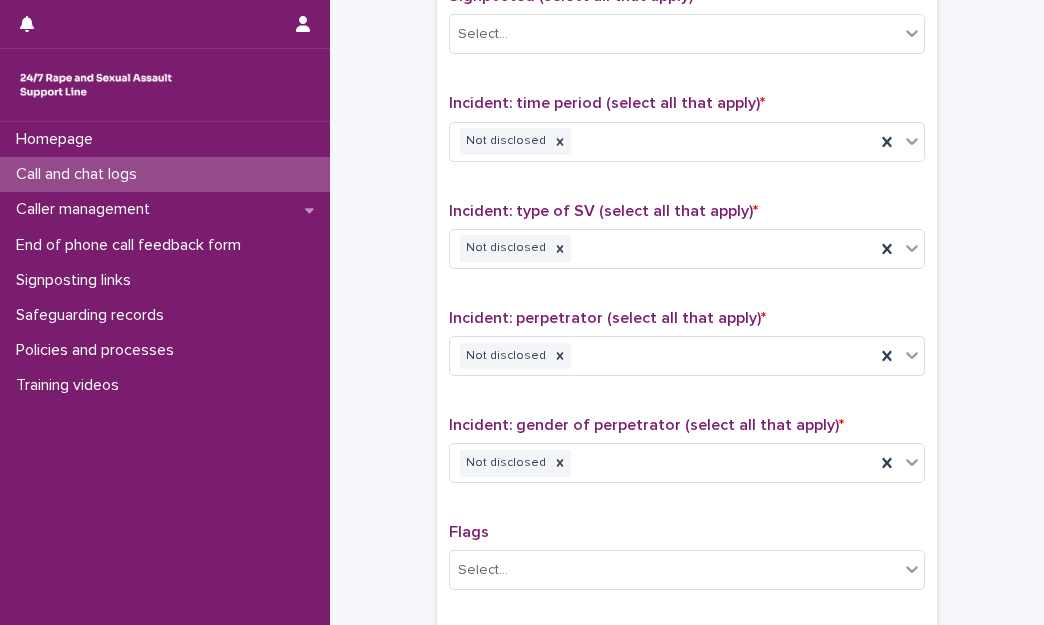 click on "**********" at bounding box center (687, -246) 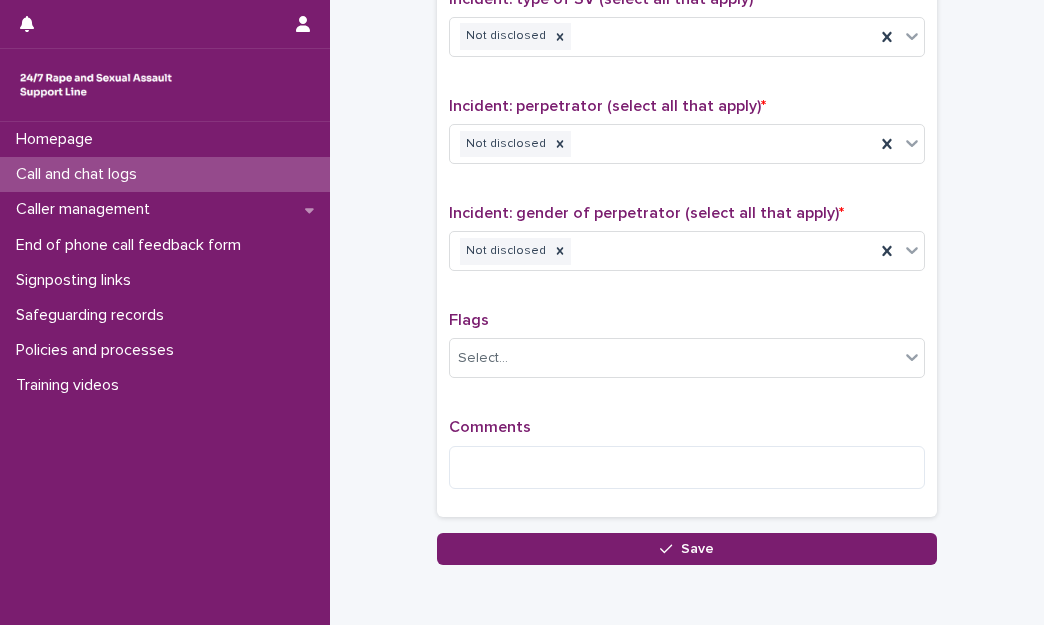 scroll, scrollTop: 1520, scrollLeft: 0, axis: vertical 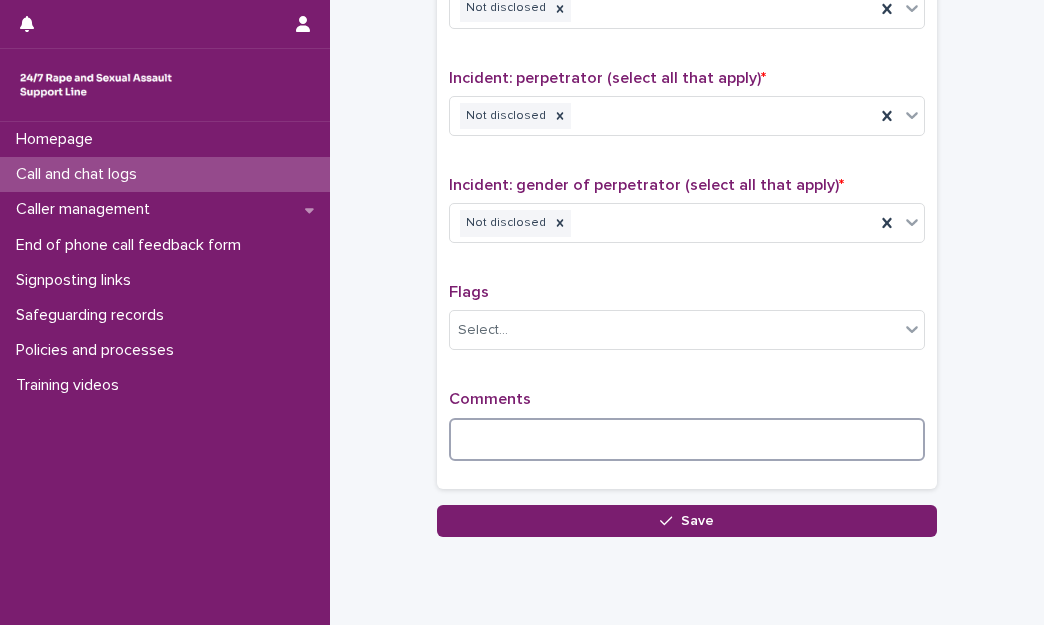 click at bounding box center [687, 439] 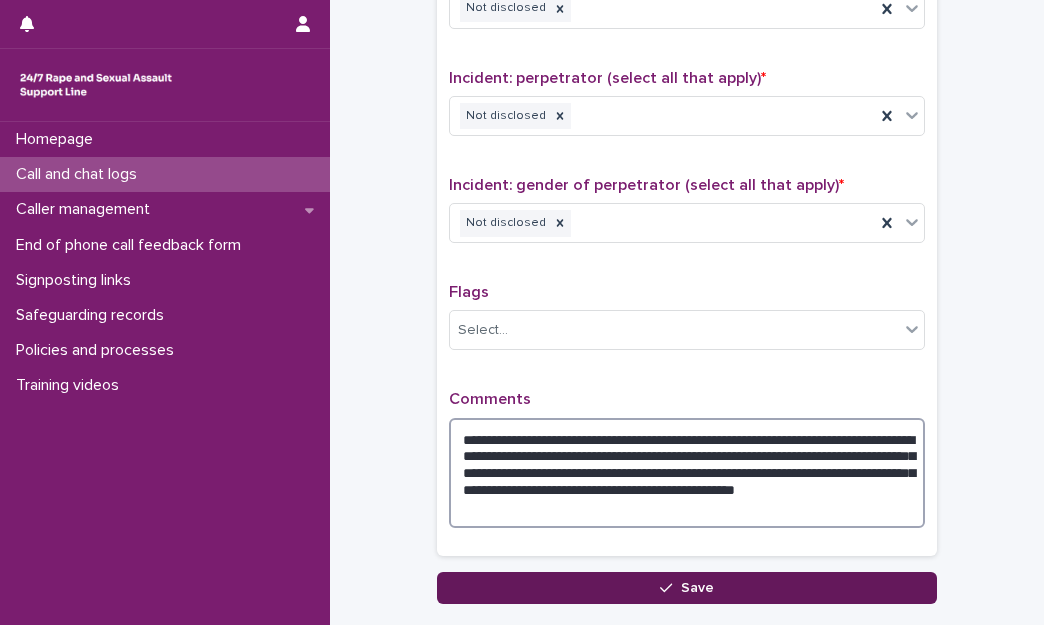 type on "**********" 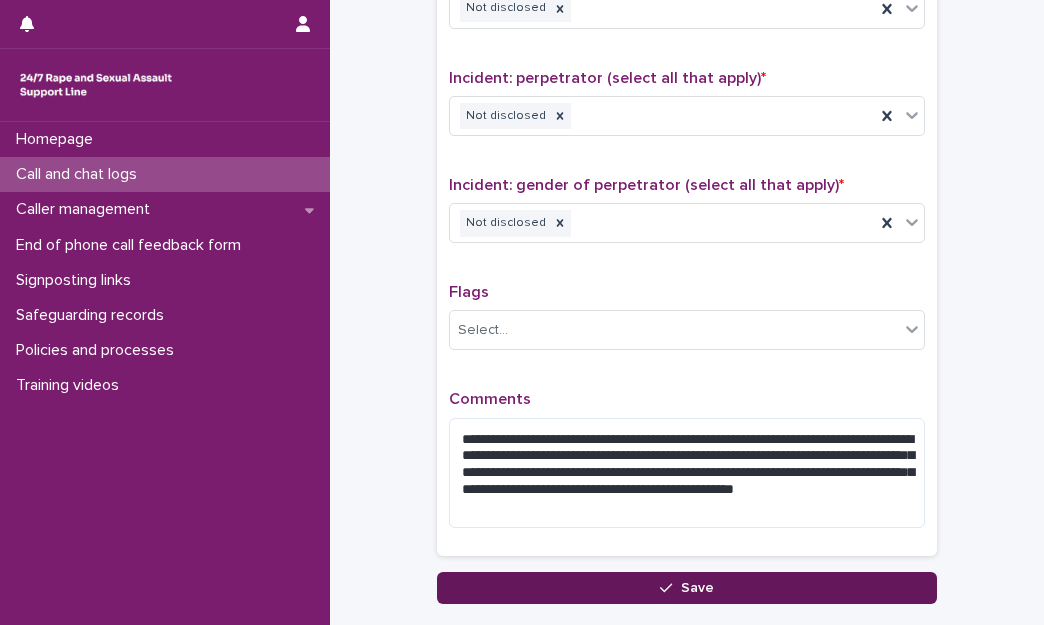 click on "Save" at bounding box center (687, 588) 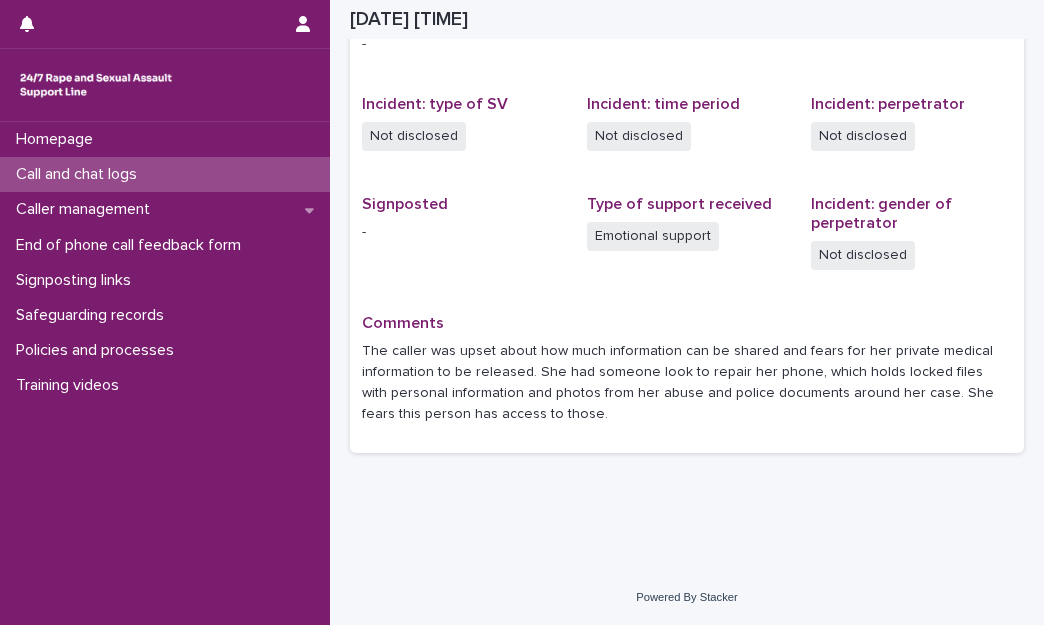 scroll, scrollTop: 459, scrollLeft: 0, axis: vertical 